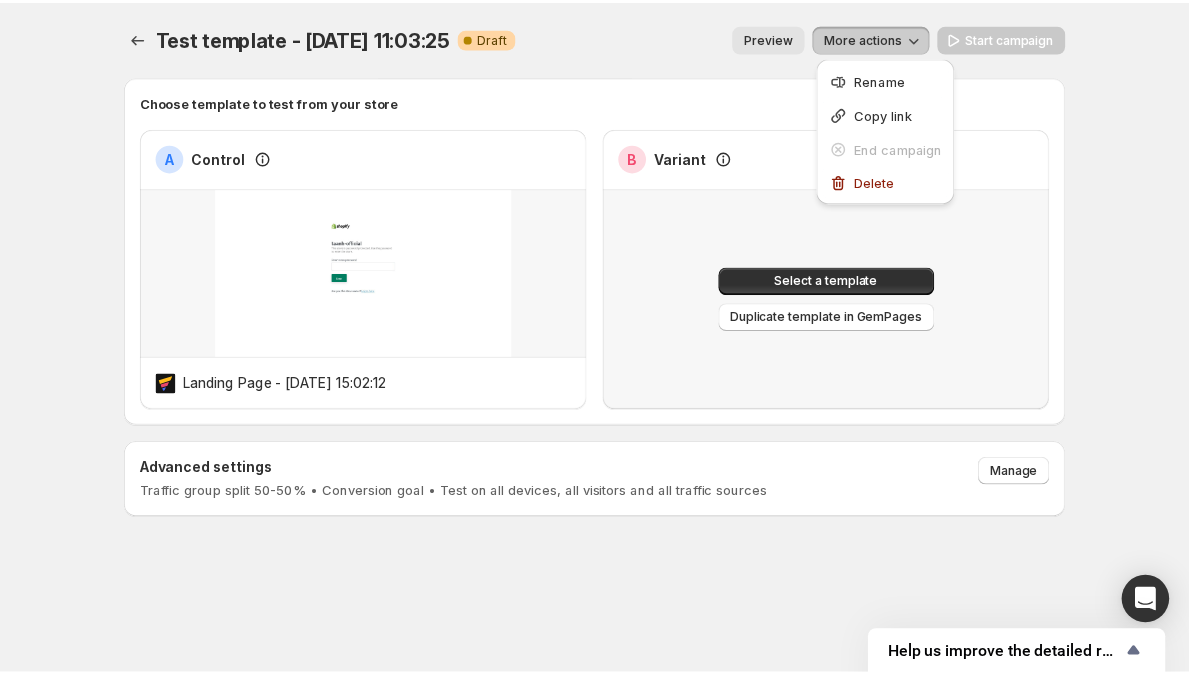 scroll, scrollTop: 0, scrollLeft: 0, axis: both 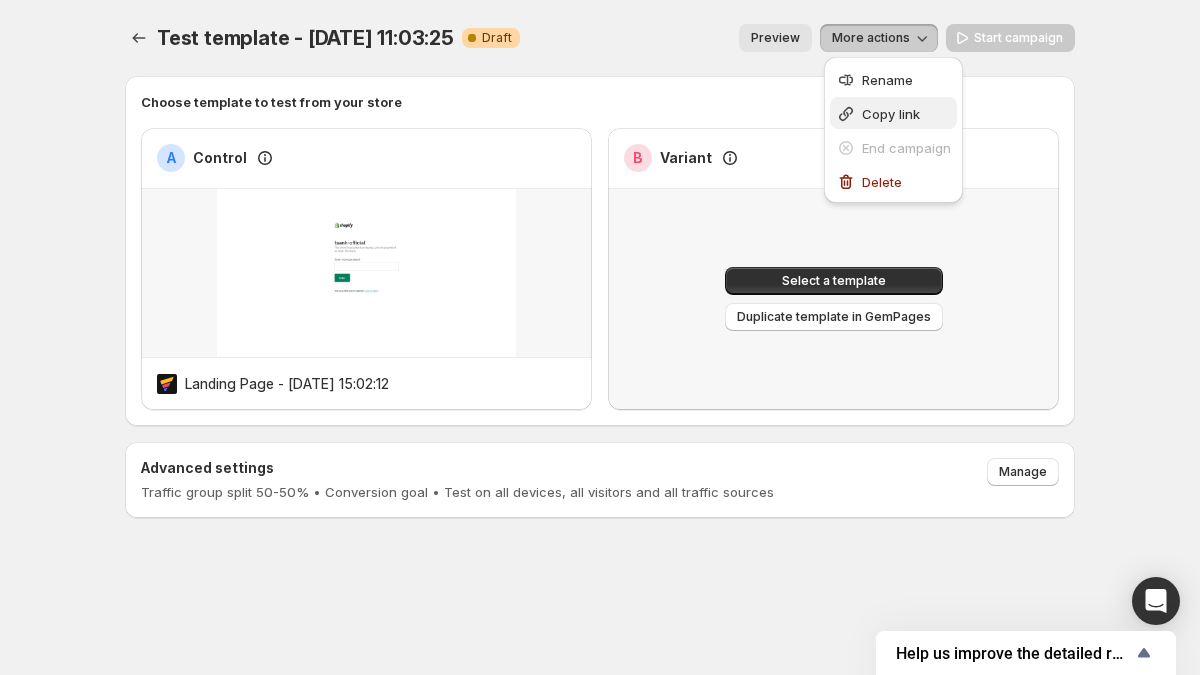 click on "Copy link" at bounding box center (891, 114) 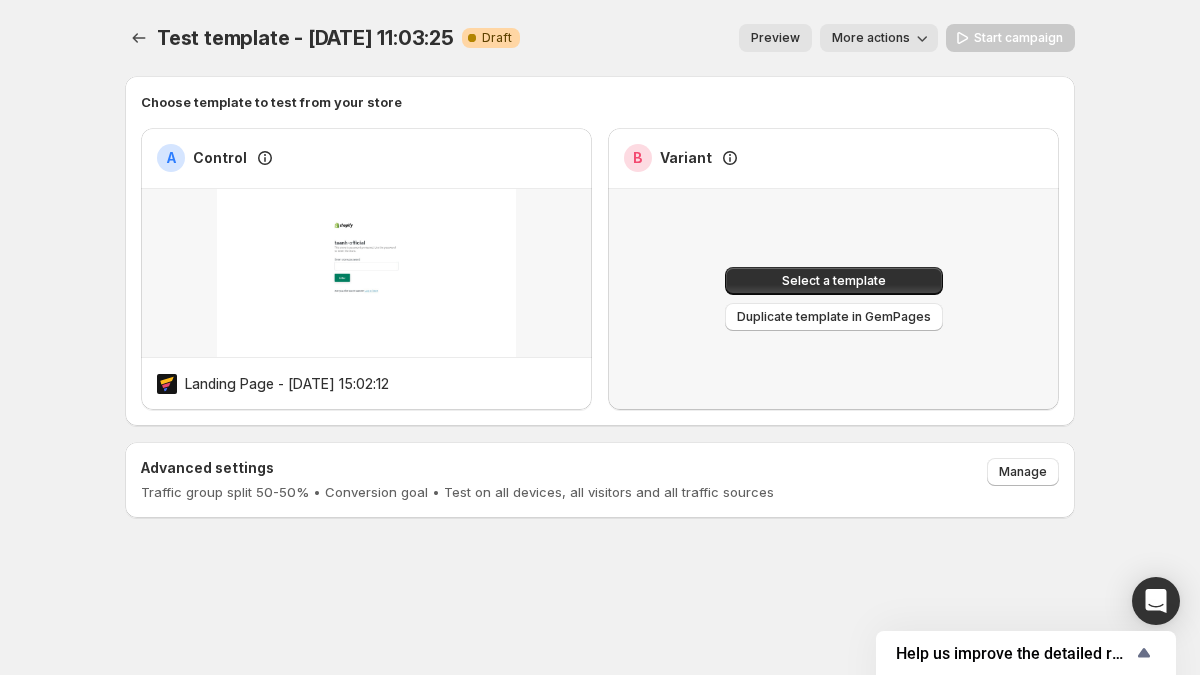 click on "More actions" at bounding box center (871, 38) 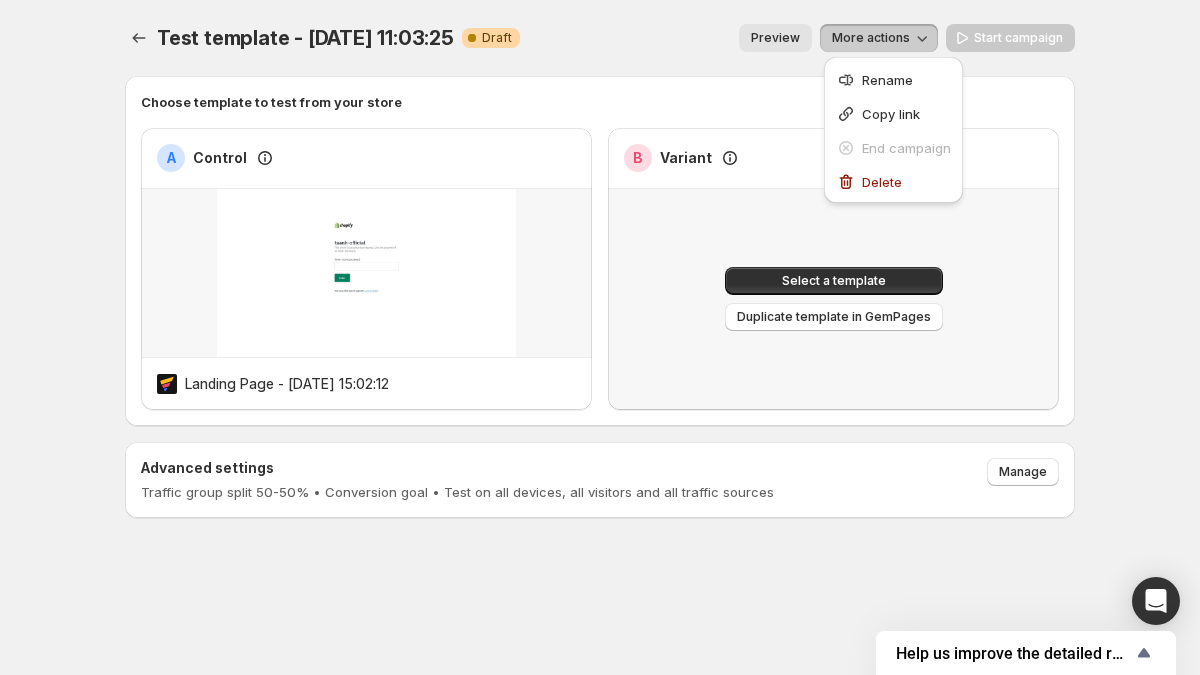 click on "More actions" at bounding box center (871, 38) 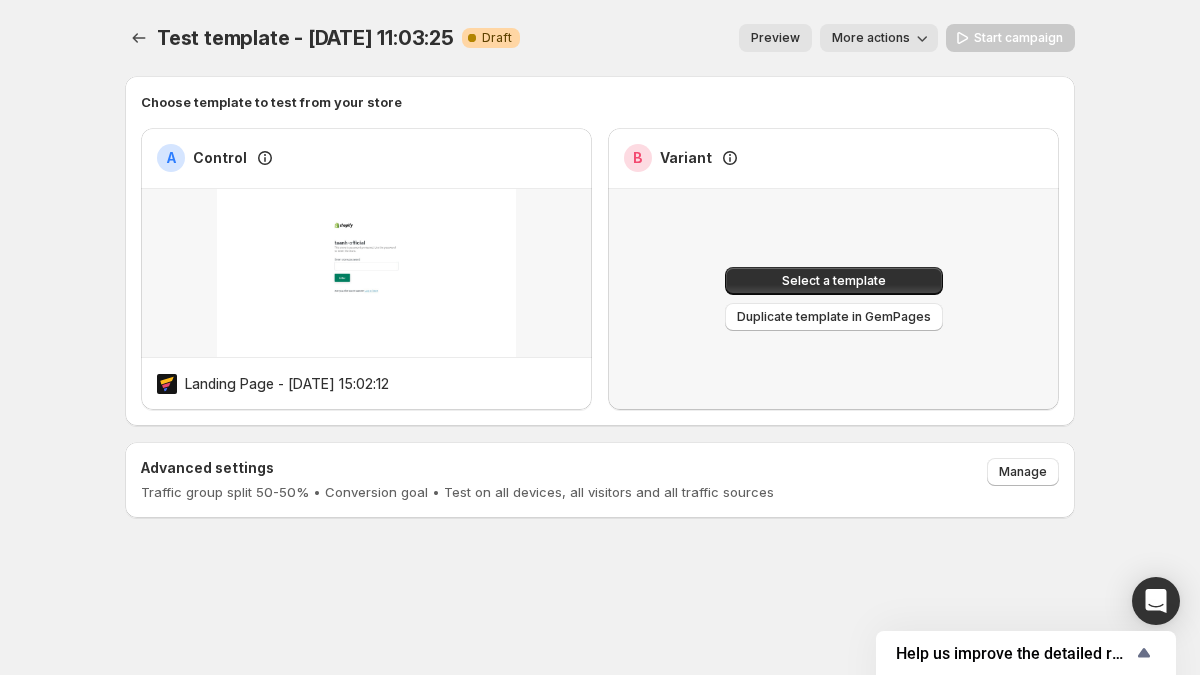click on "More actions" at bounding box center [871, 38] 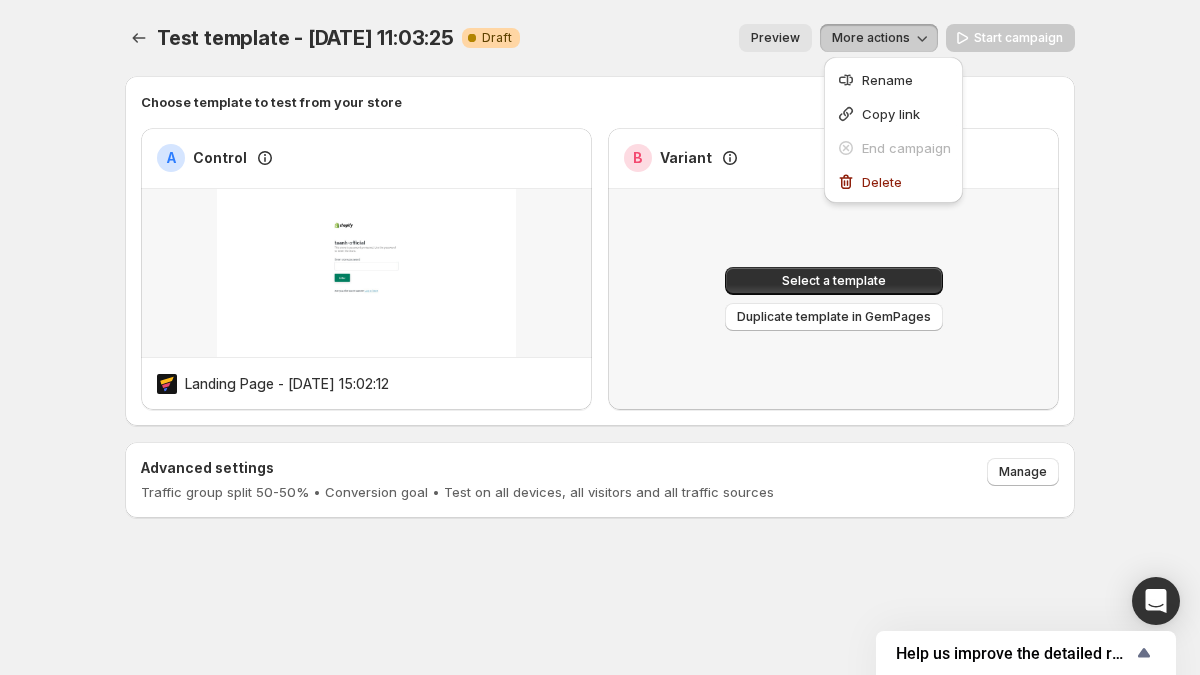 click on "More actions" at bounding box center [871, 38] 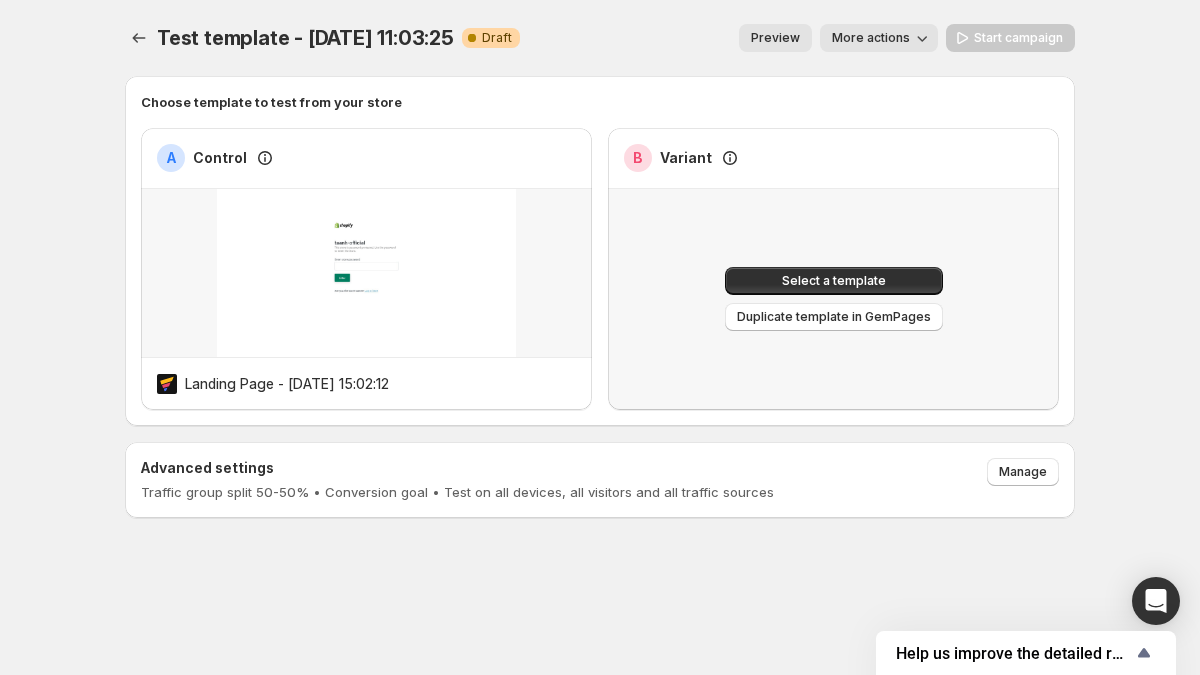 click on "More actions" at bounding box center [871, 38] 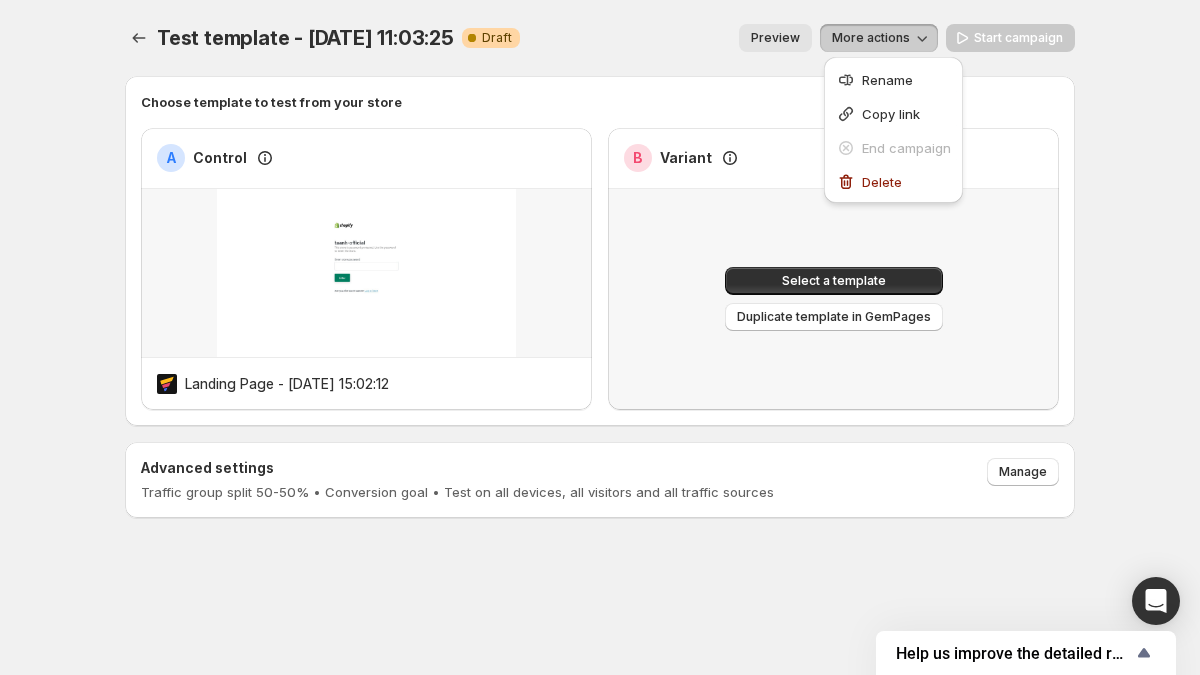 click on "Test template - [DATE] 11:03:25. This page is ready Test template - [DATE] 11:03:25 Warning Complete Draft Preview More actions More actions Preview More actions Start campaign" at bounding box center (600, 38) 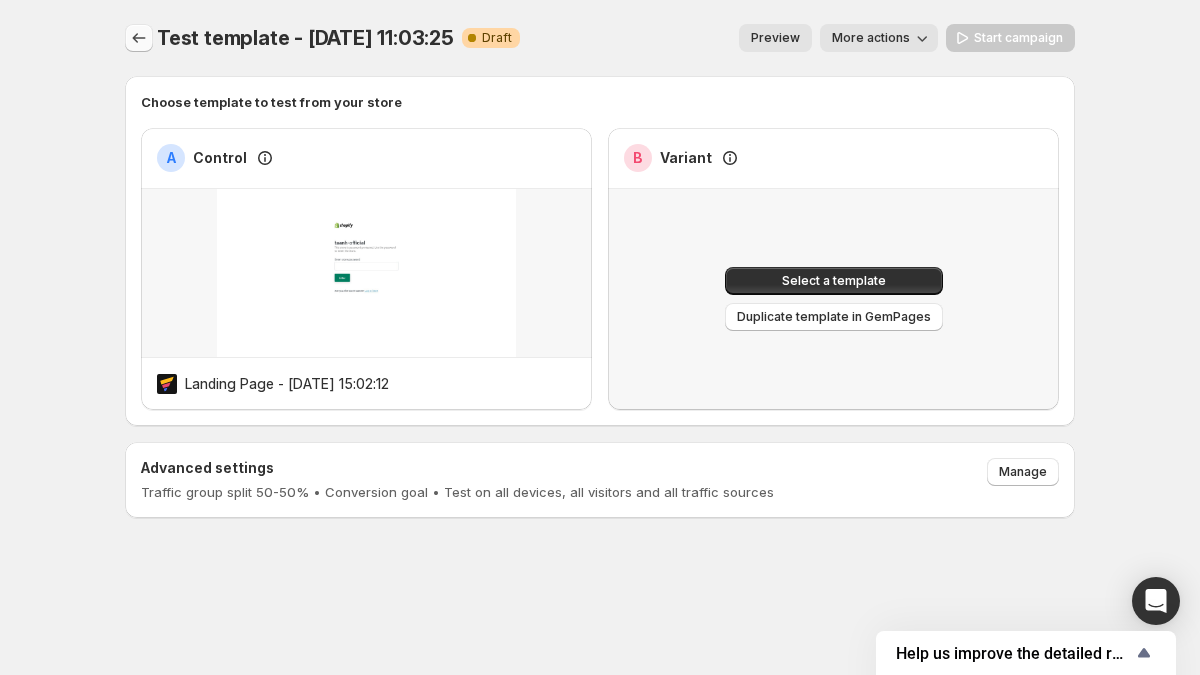 click 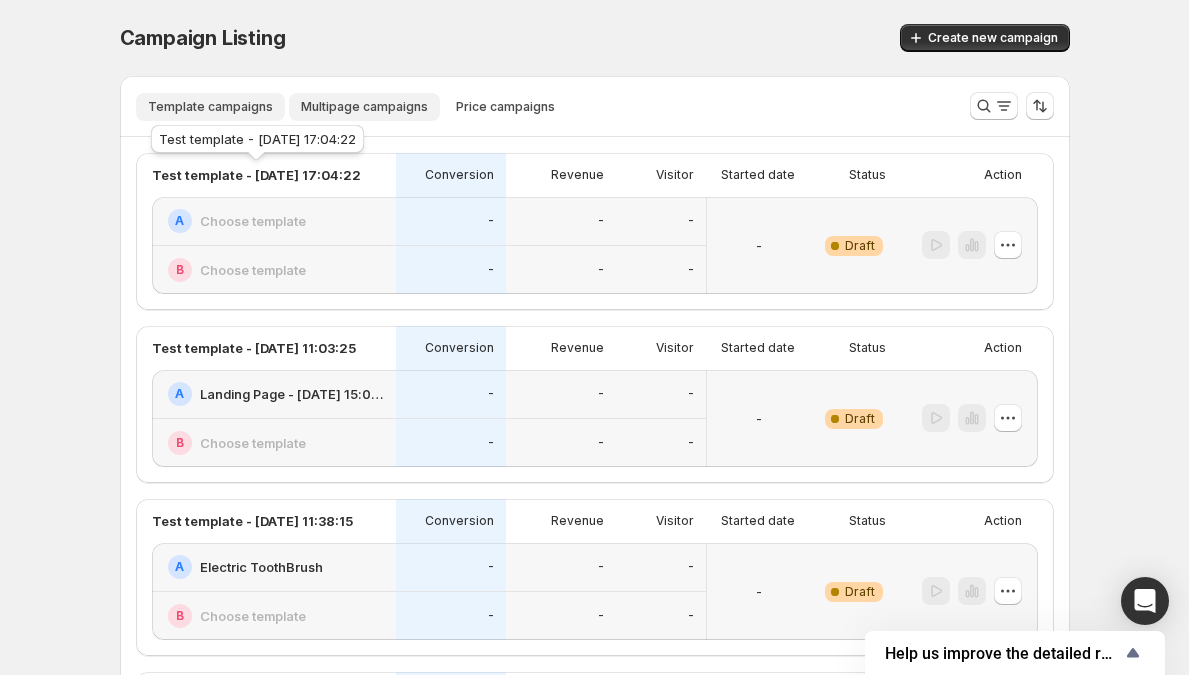click on "Multipage campaigns" at bounding box center [364, 107] 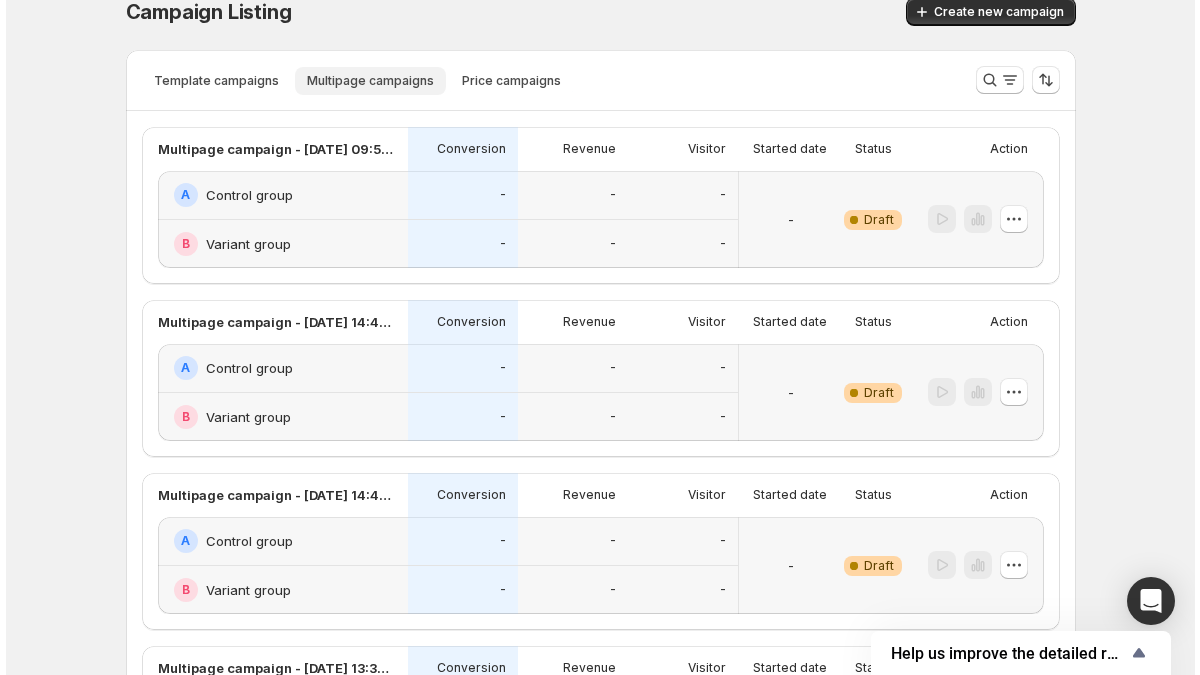 scroll, scrollTop: 0, scrollLeft: 0, axis: both 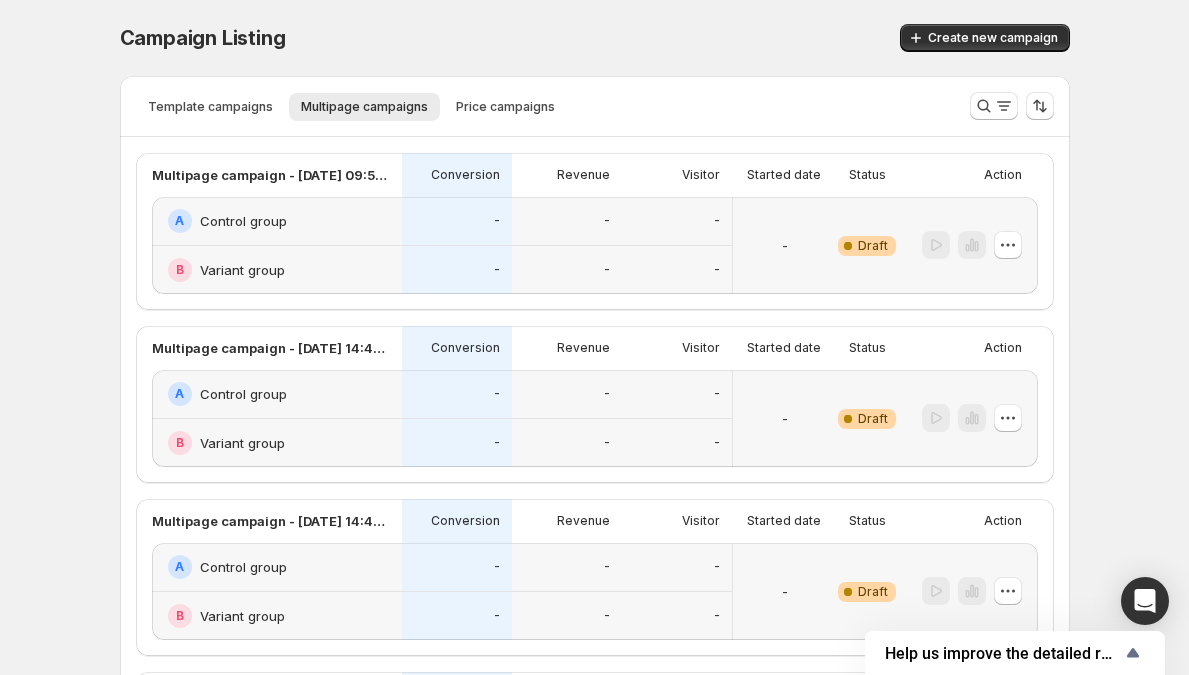 click on "Conversion" at bounding box center (457, 175) 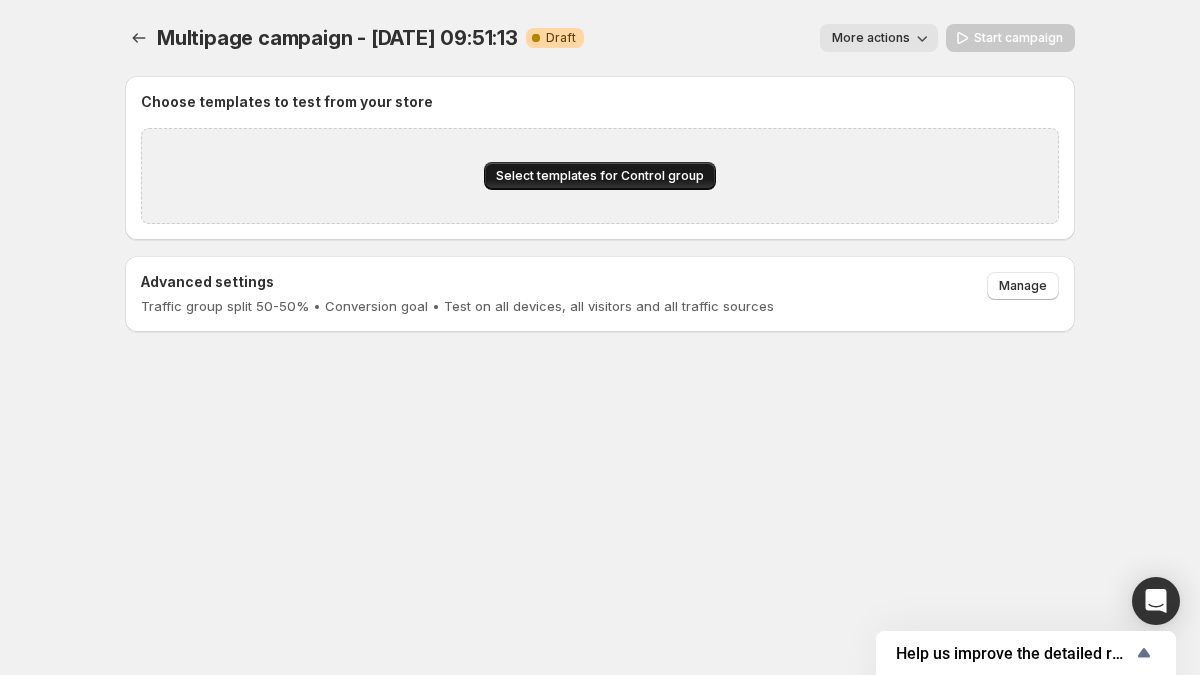 click on "Select templates for Control group" at bounding box center [600, 176] 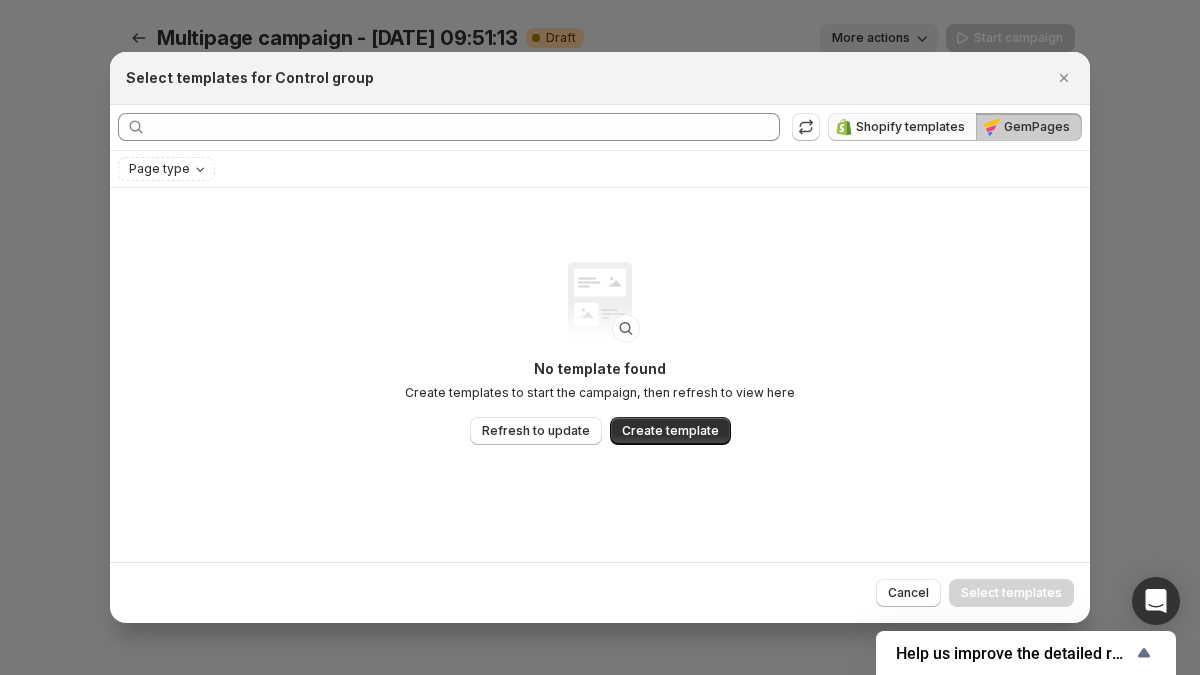 click on "Shopify templates" at bounding box center (902, 127) 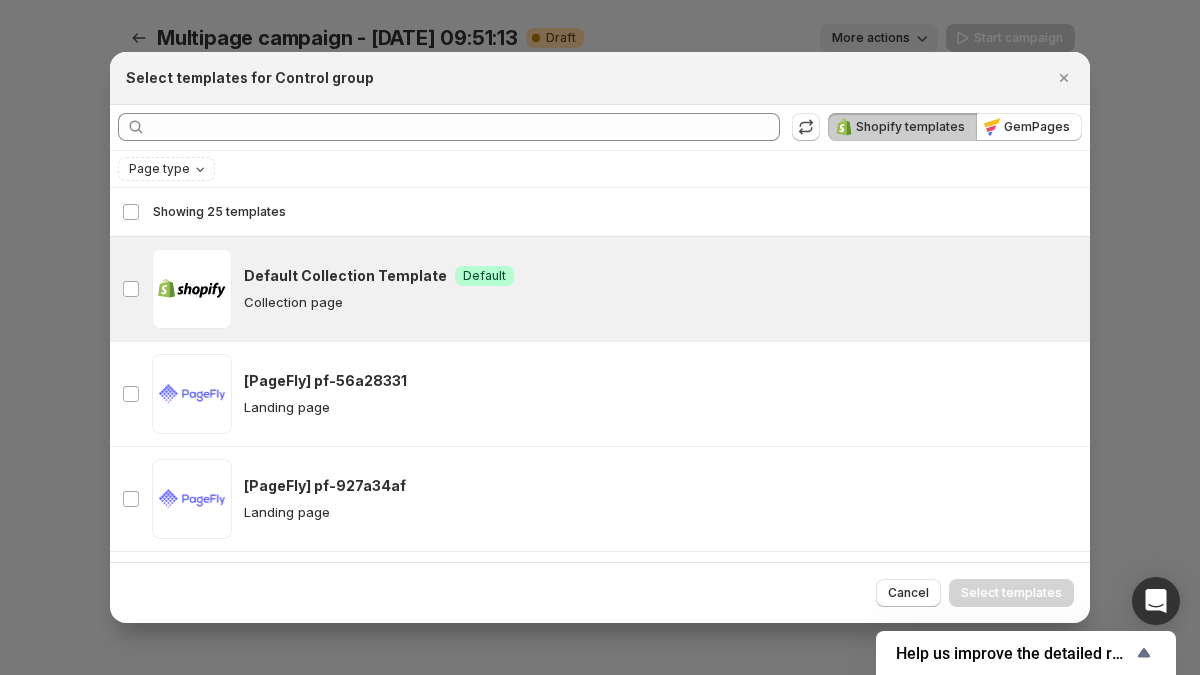 click on "Default Collection Template Success Default Collection page" at bounding box center (661, 289) 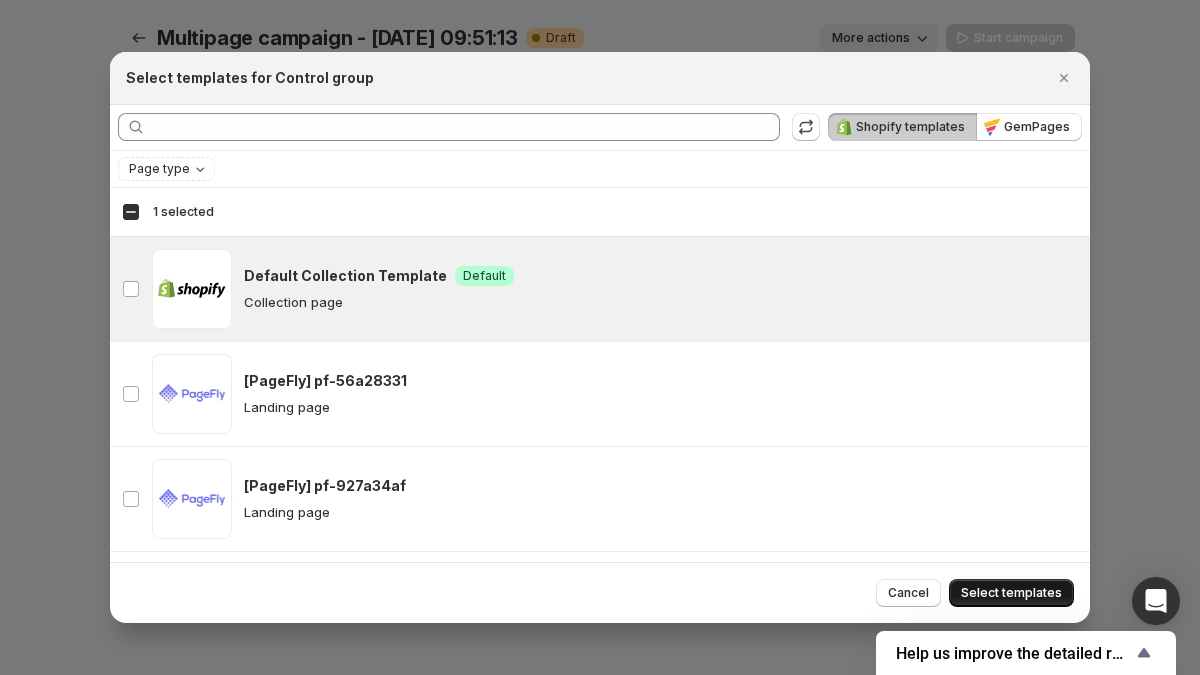 click on "Select templates" at bounding box center [1011, 593] 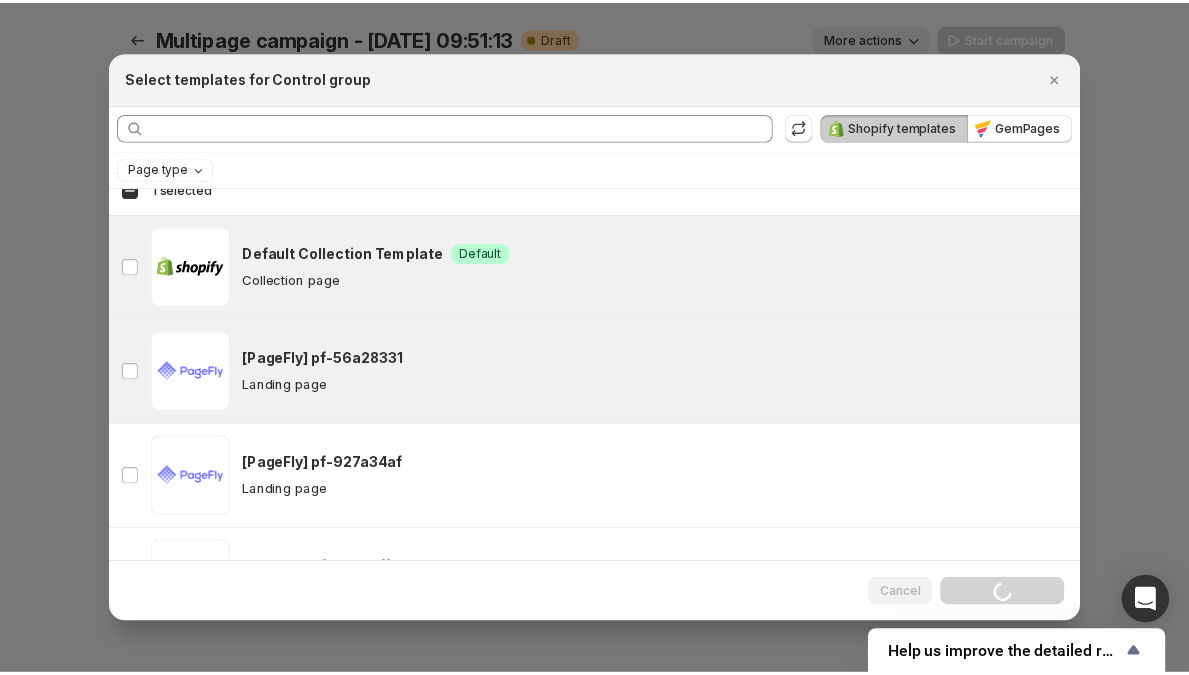 scroll, scrollTop: 44, scrollLeft: 0, axis: vertical 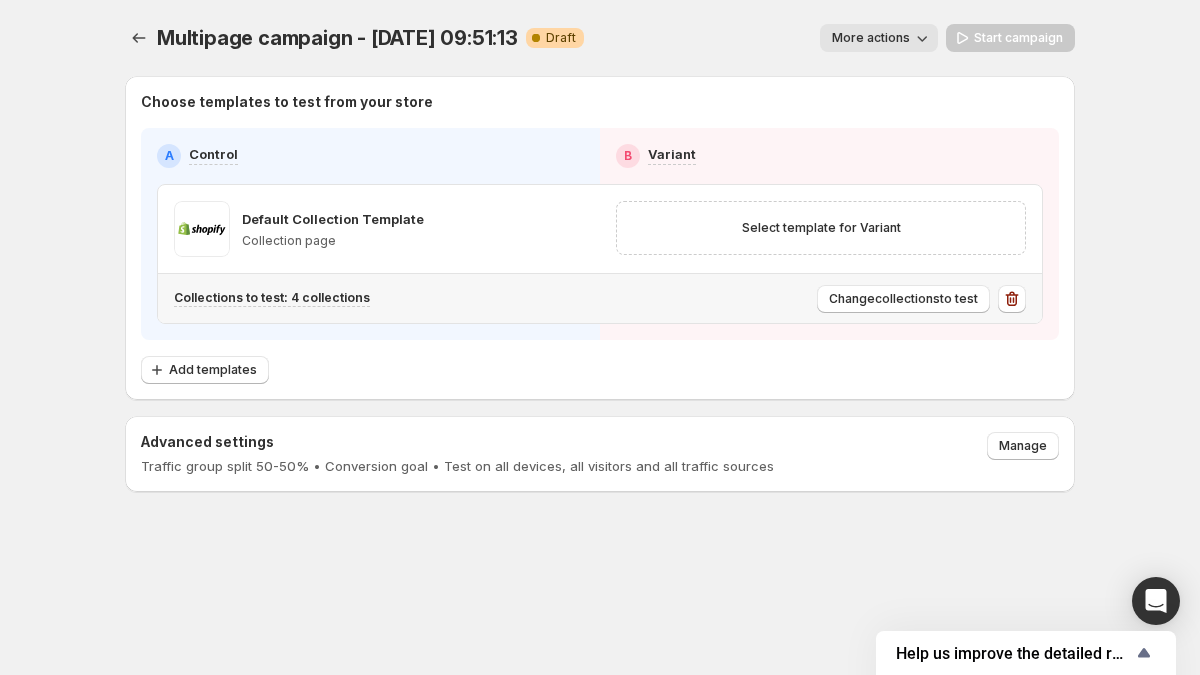 click on "Collection s to test:   4 collections" at bounding box center [272, 298] 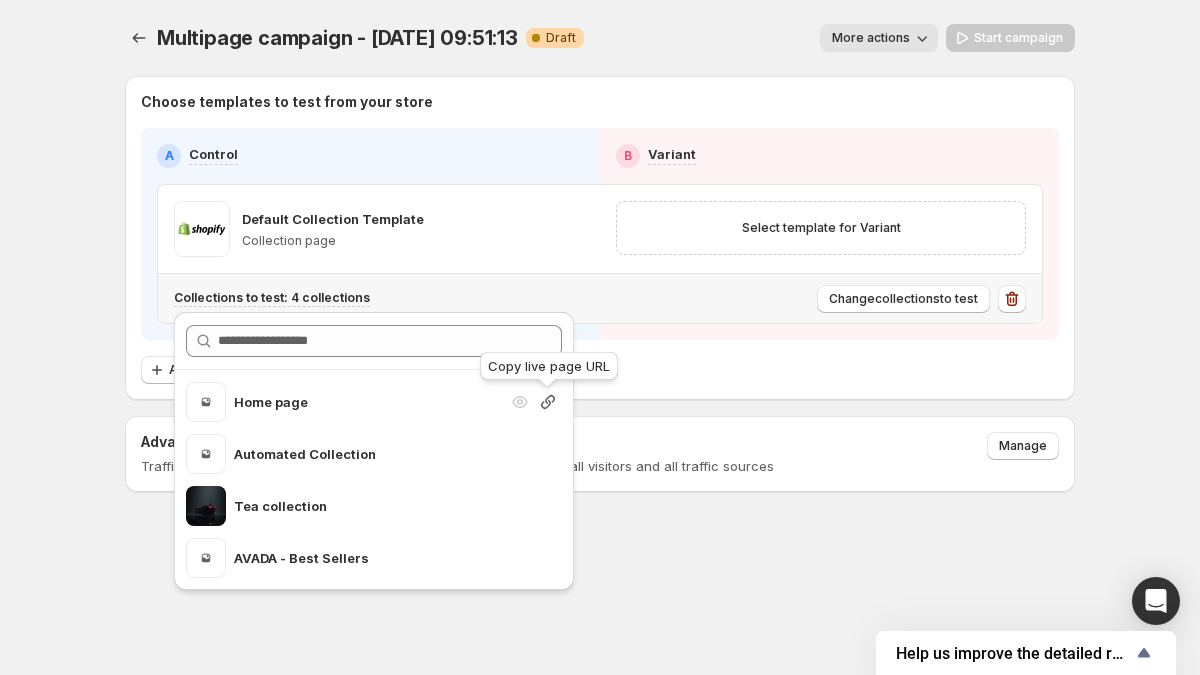 click 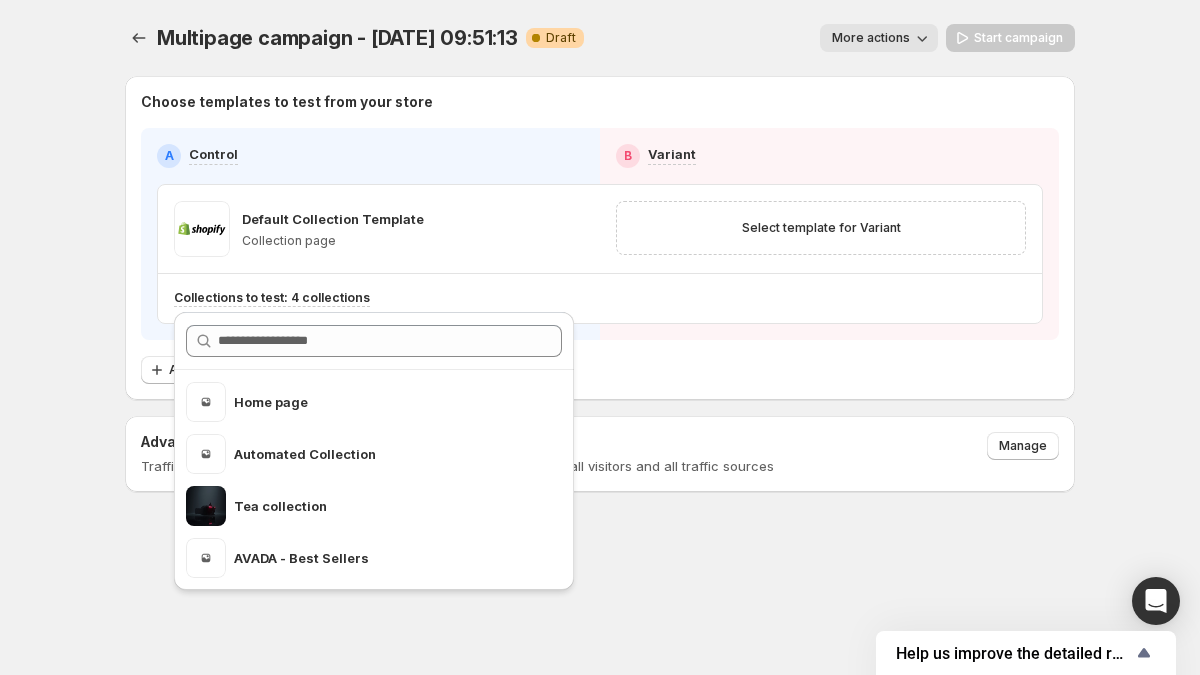 click on "Choose templates to test from your store A Control B Variant Default Collection Template Collection page Select template for Variant Collection s to test:   4 collections Add templates" at bounding box center [600, 238] 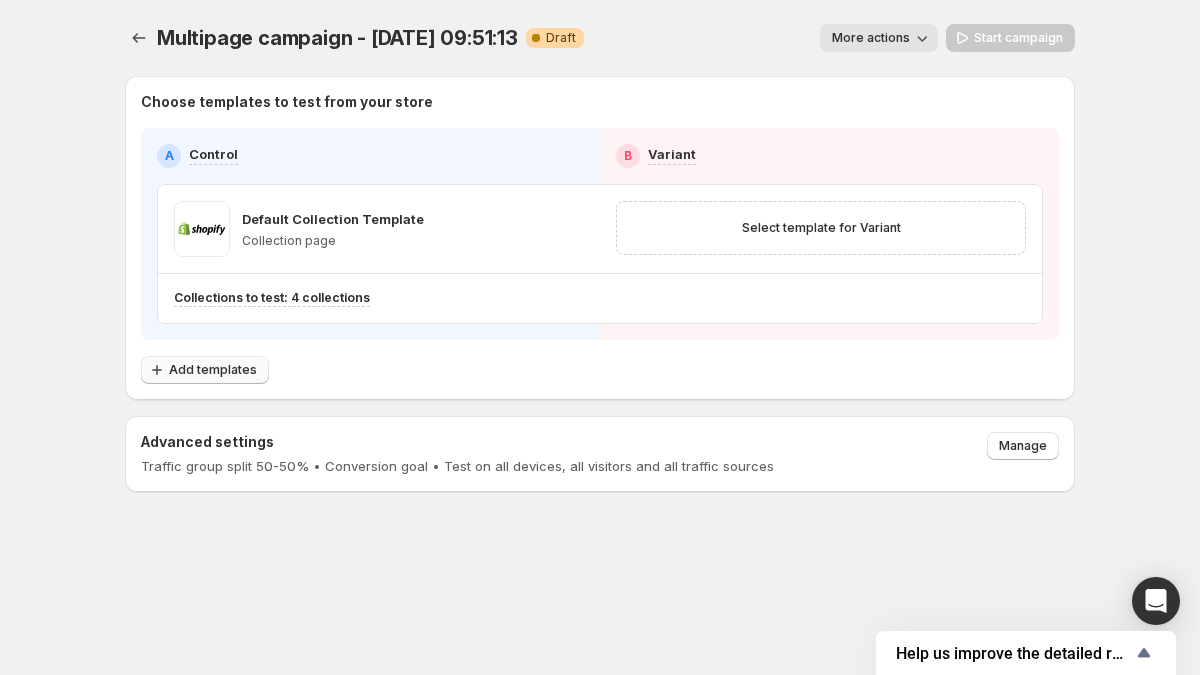 click 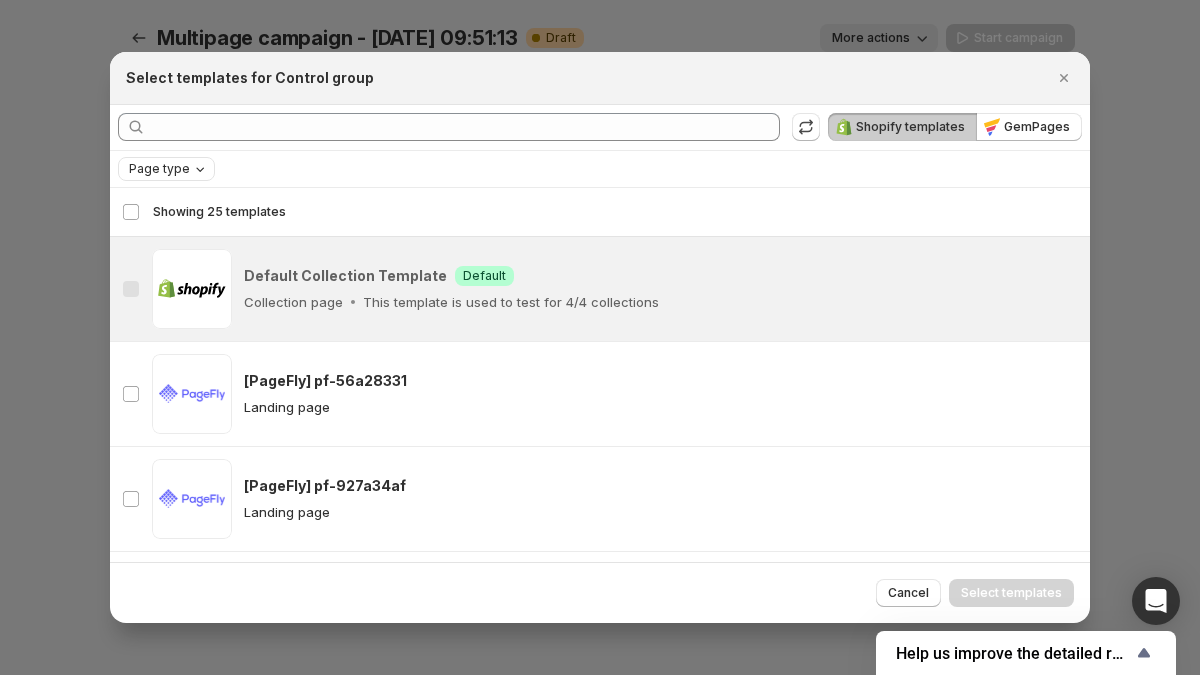 click on "Page type" at bounding box center [168, 169] 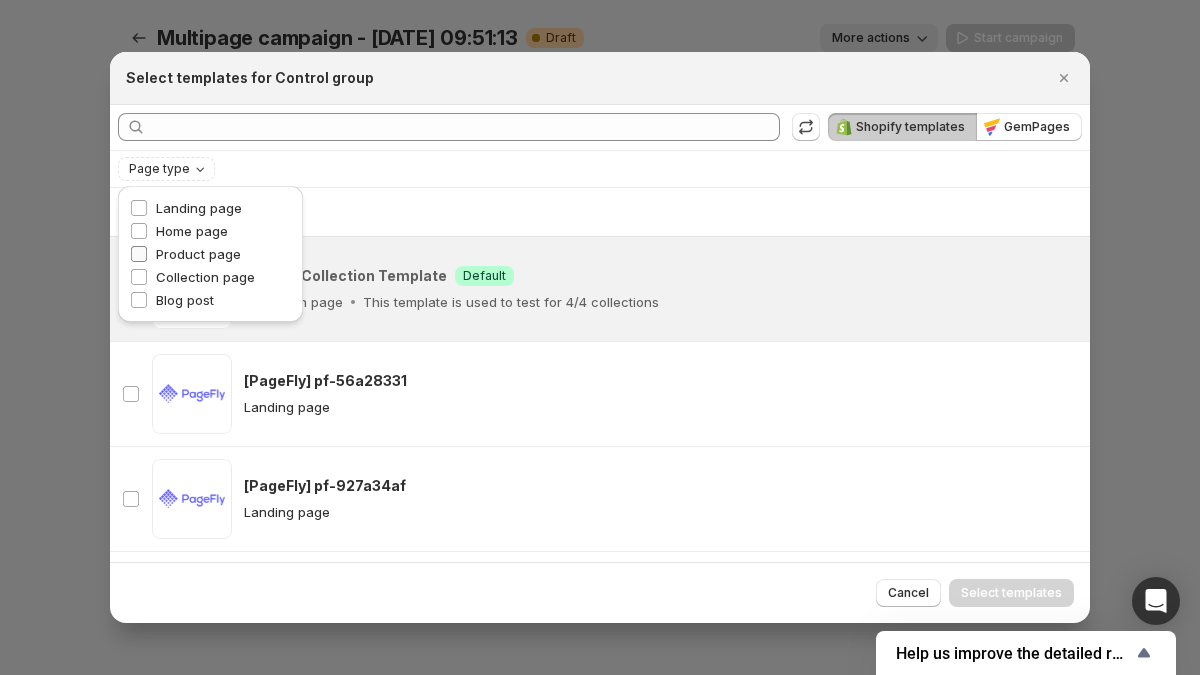 click on "Product page" at bounding box center [198, 254] 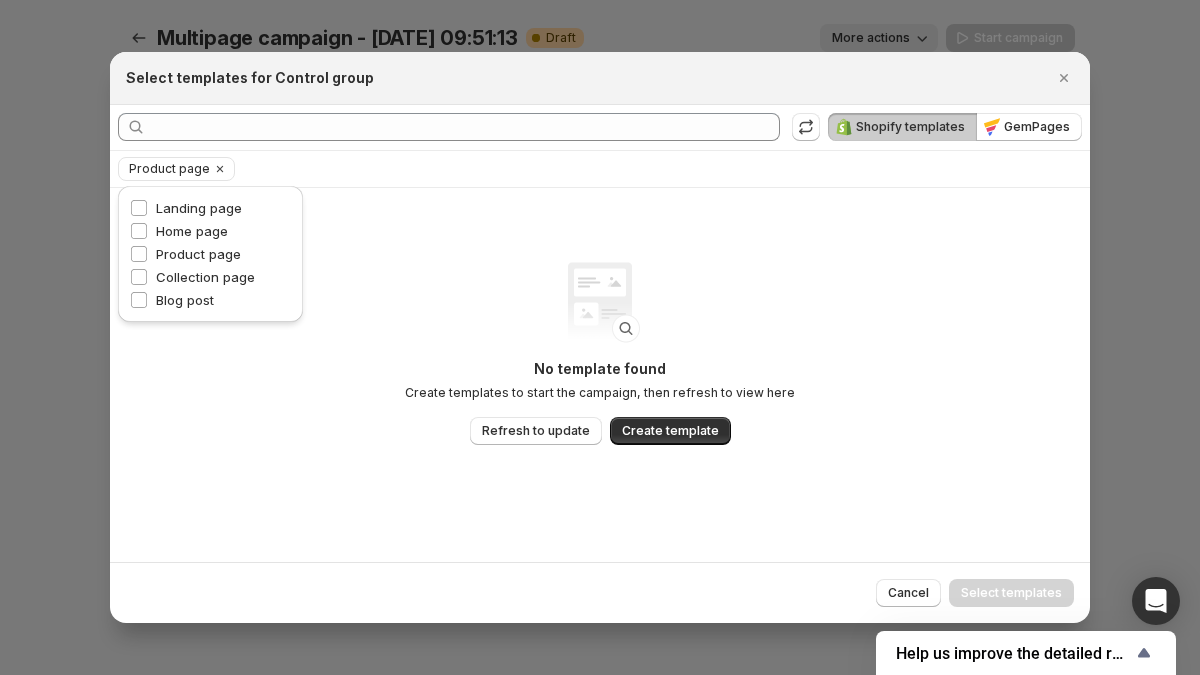 click on "Page type Landing page Home page Product page Collection page Blog post" at bounding box center [210, 259] 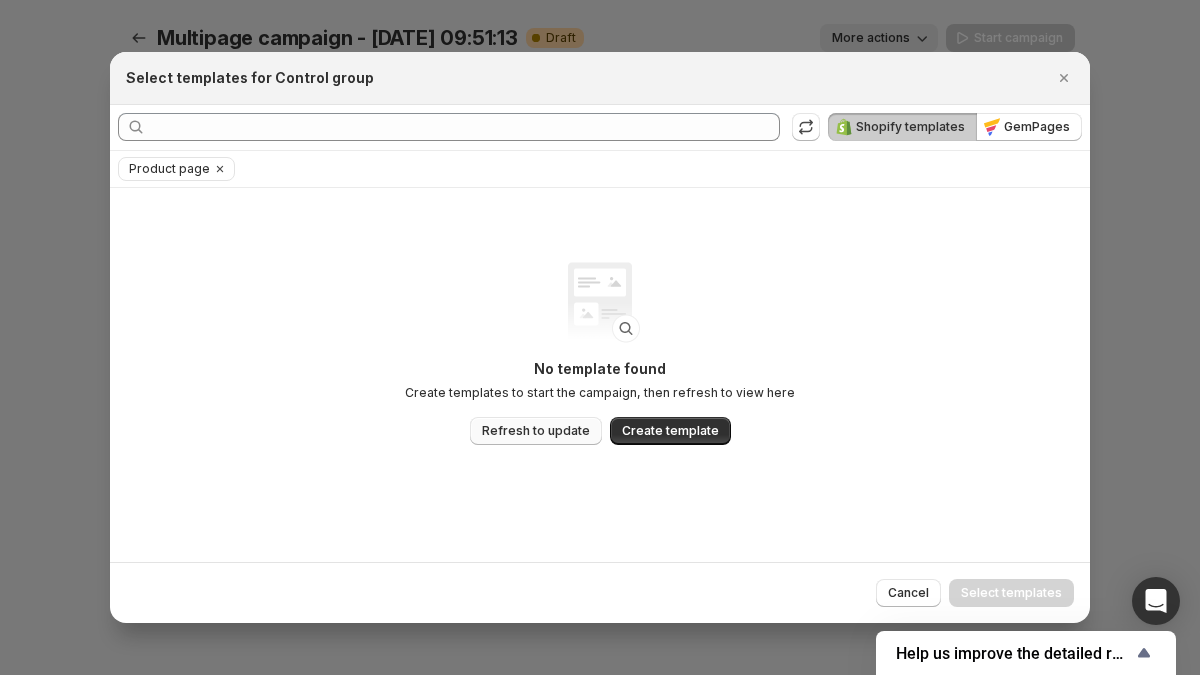 click on "Refresh to update" at bounding box center (536, 431) 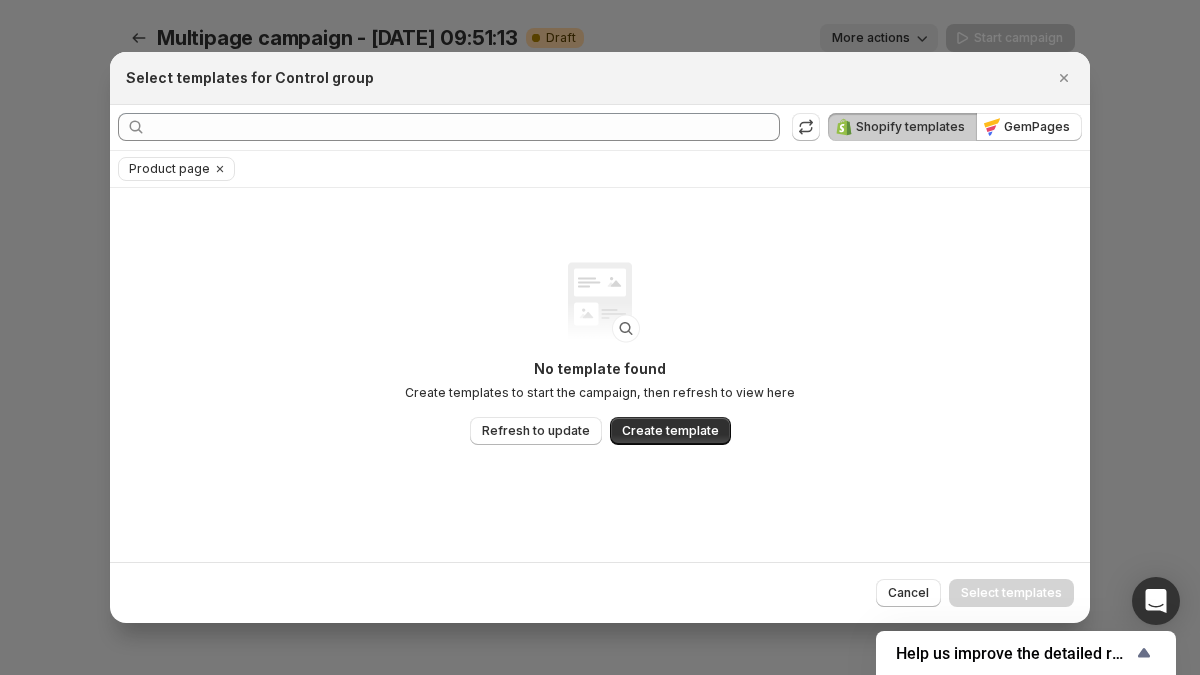 click on "Shopify templates GemPages" at bounding box center (600, 127) 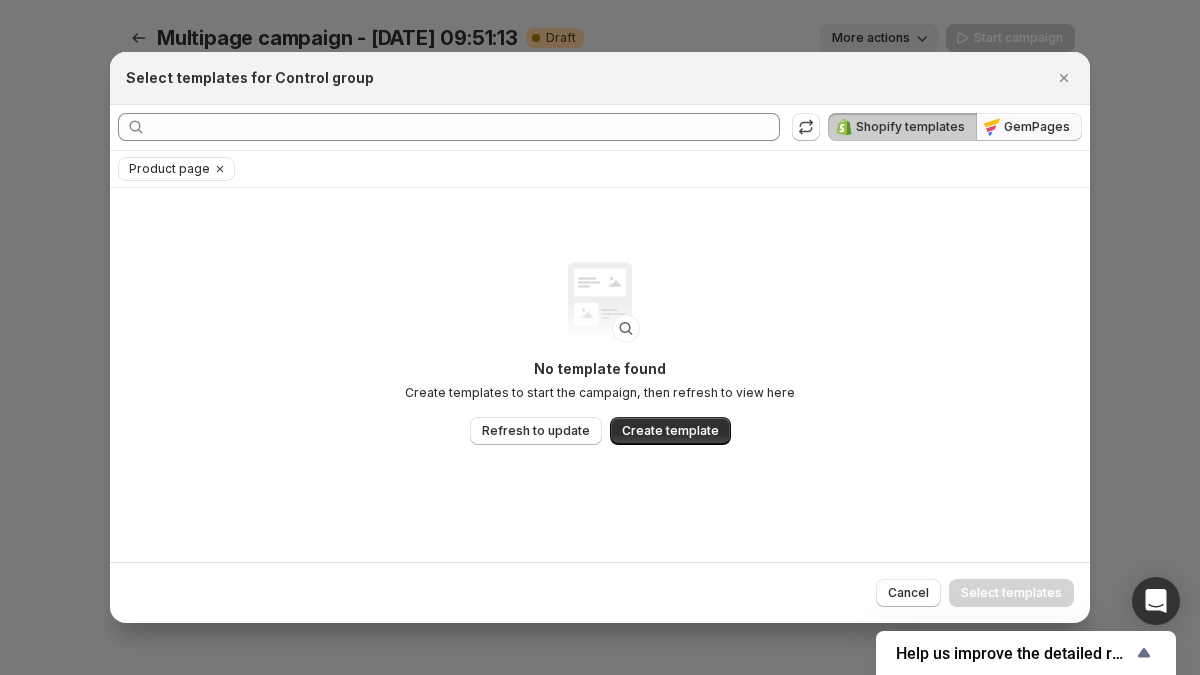 click on "GemPages" at bounding box center (1037, 127) 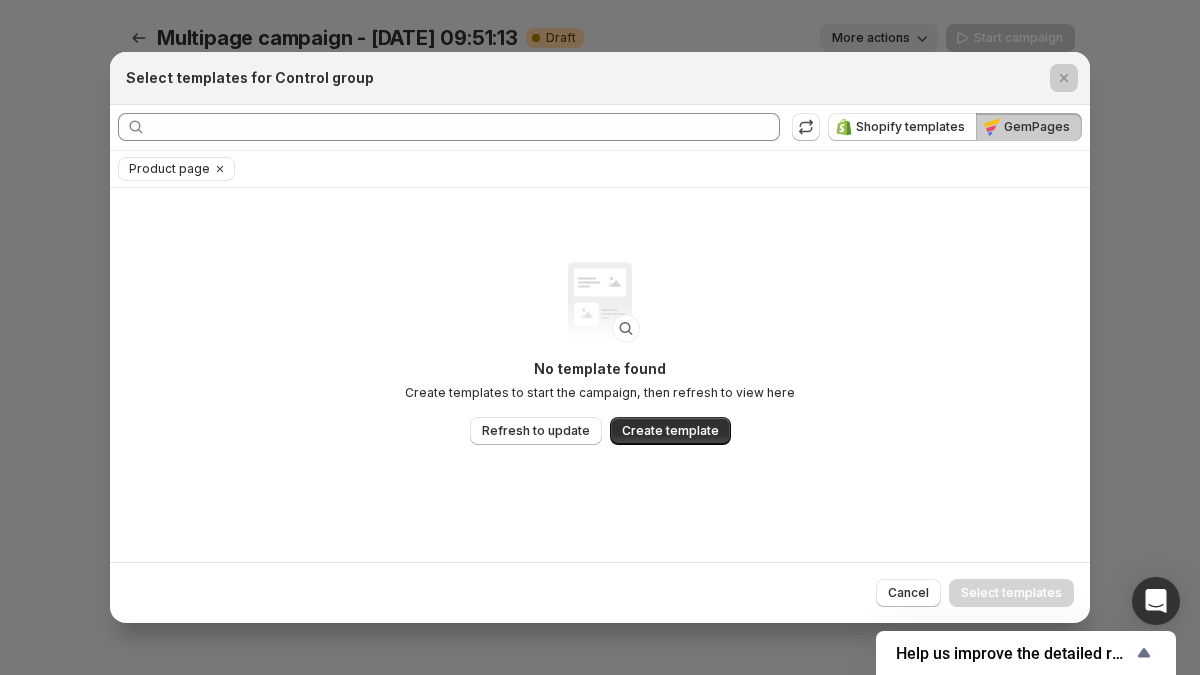 click at bounding box center (600, 337) 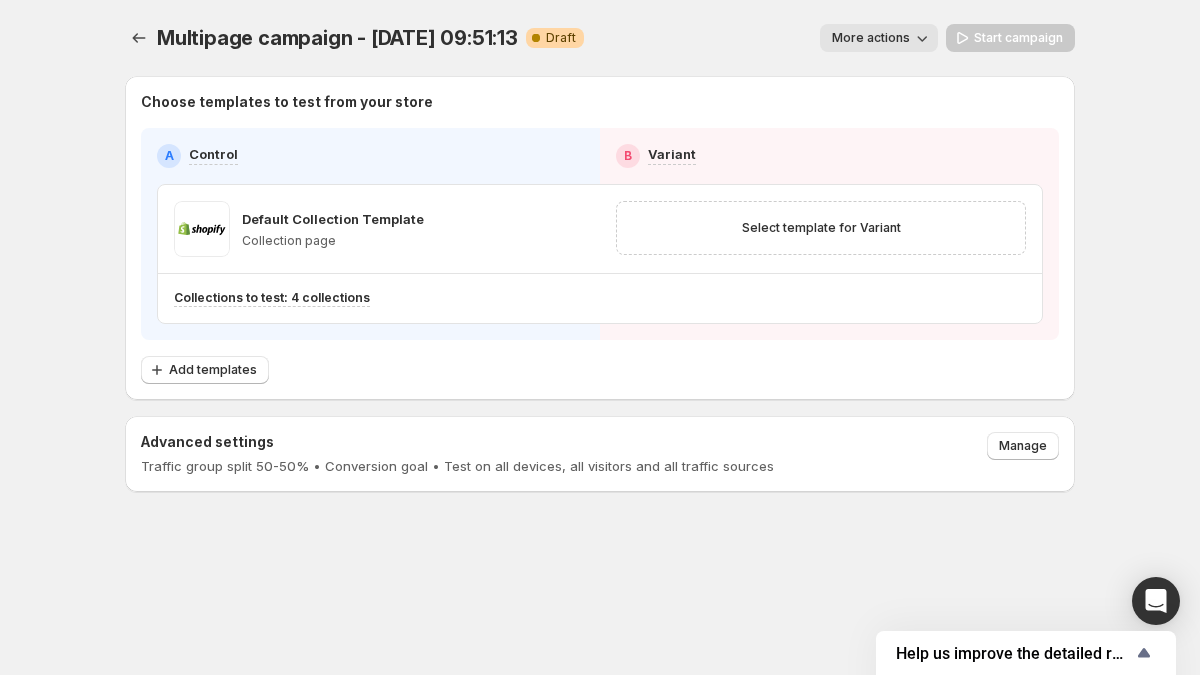 click on "More actions" at bounding box center (871, 38) 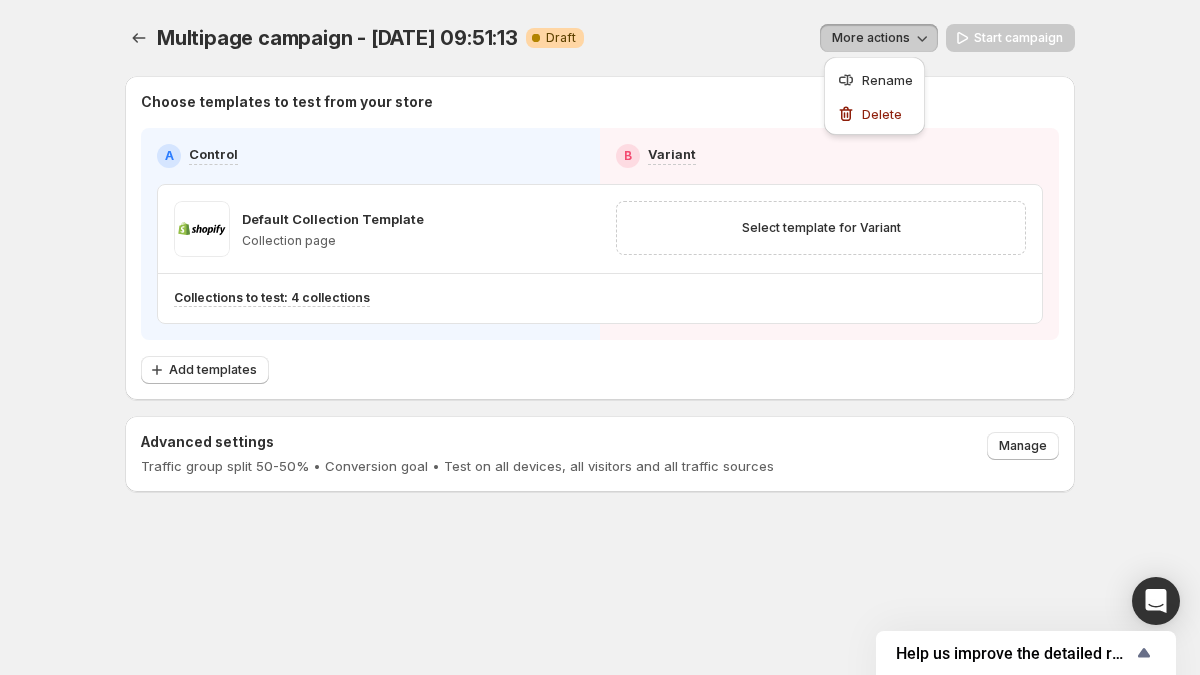 click on "More actions" at bounding box center (871, 38) 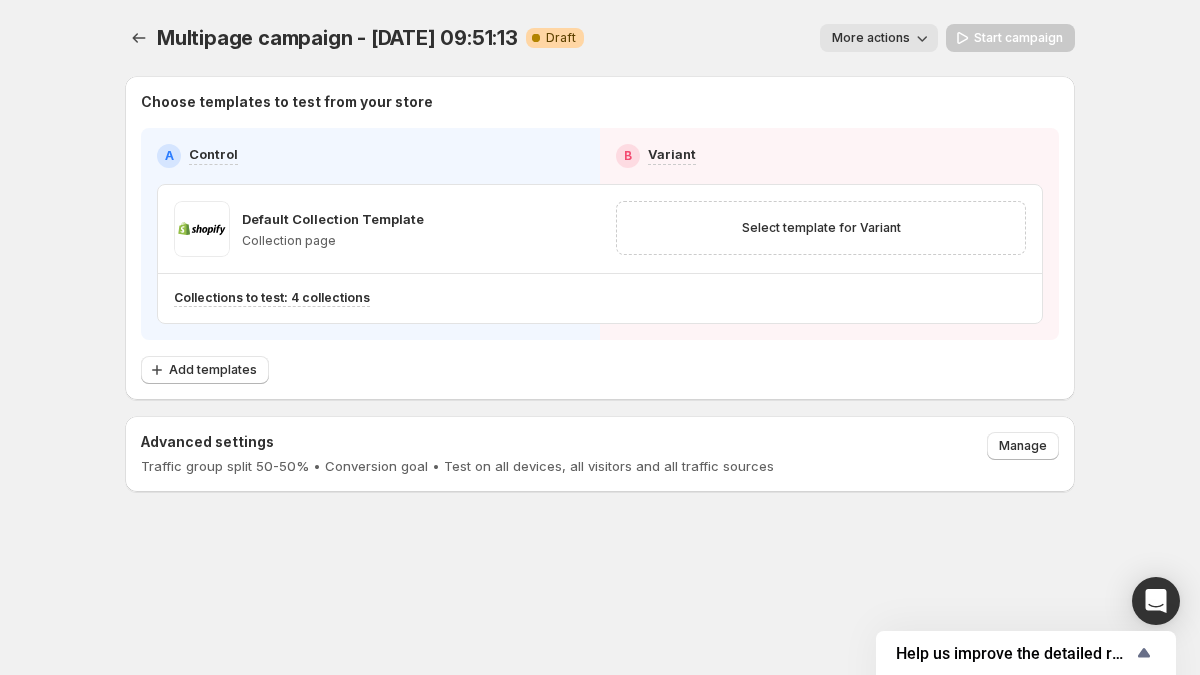 click on "More actions" at bounding box center [871, 38] 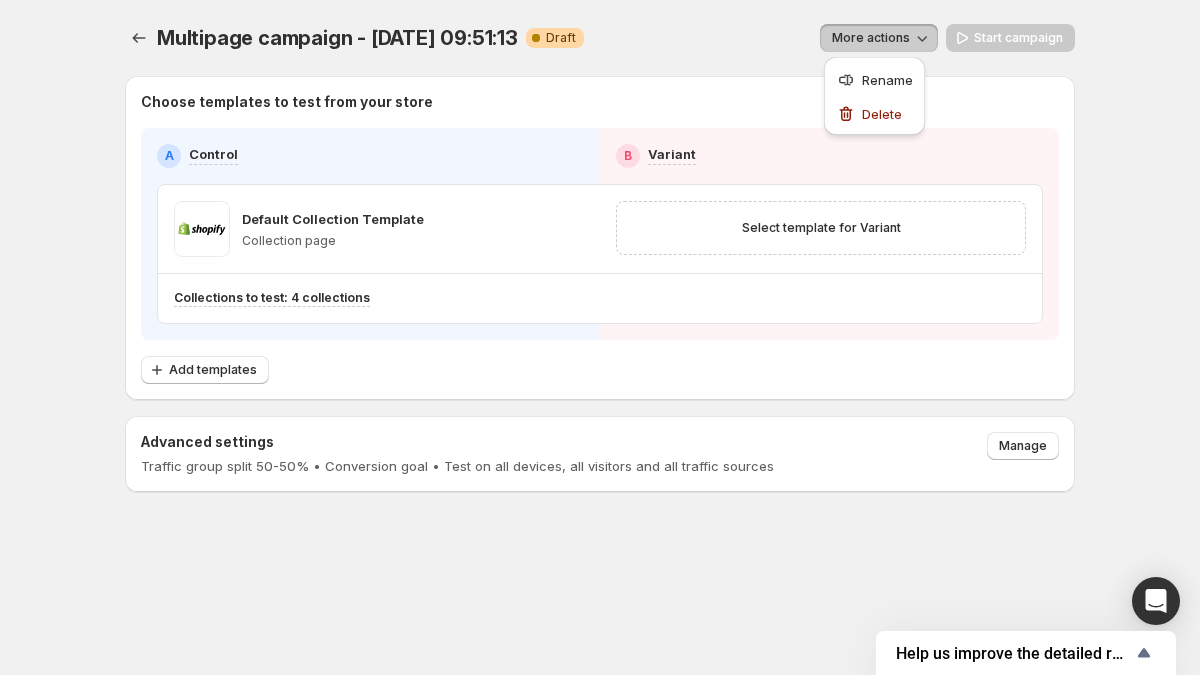 click on "More actions" at bounding box center [871, 38] 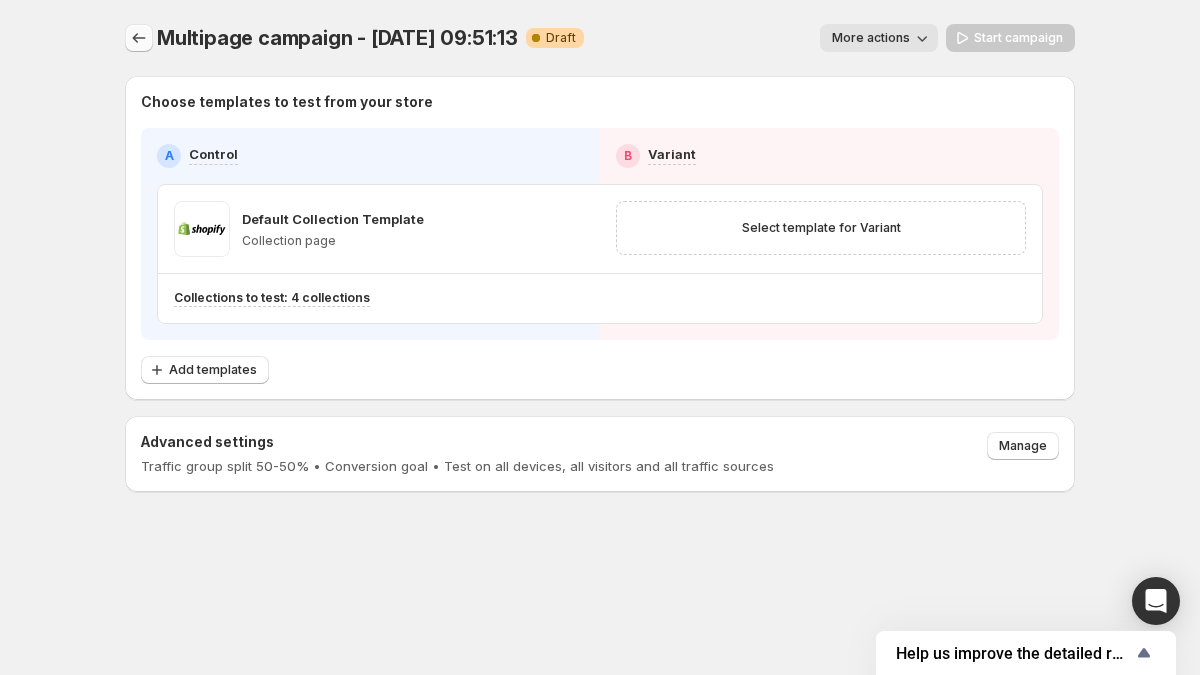 click 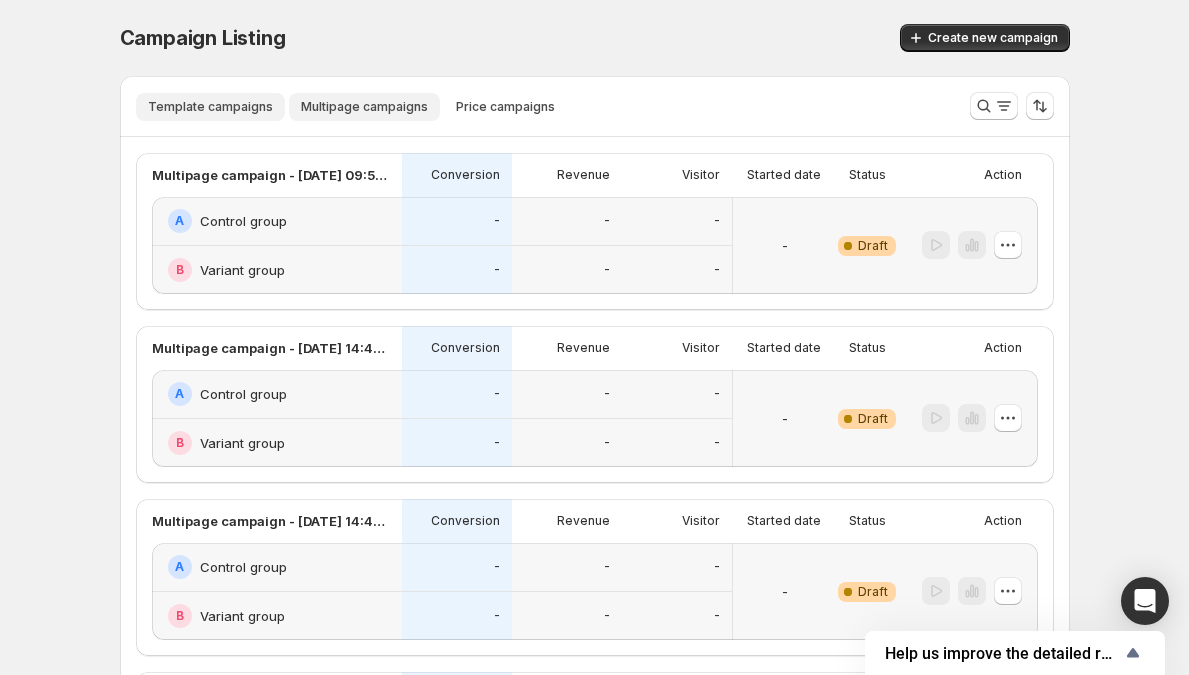 click on "Template campaigns" at bounding box center (210, 107) 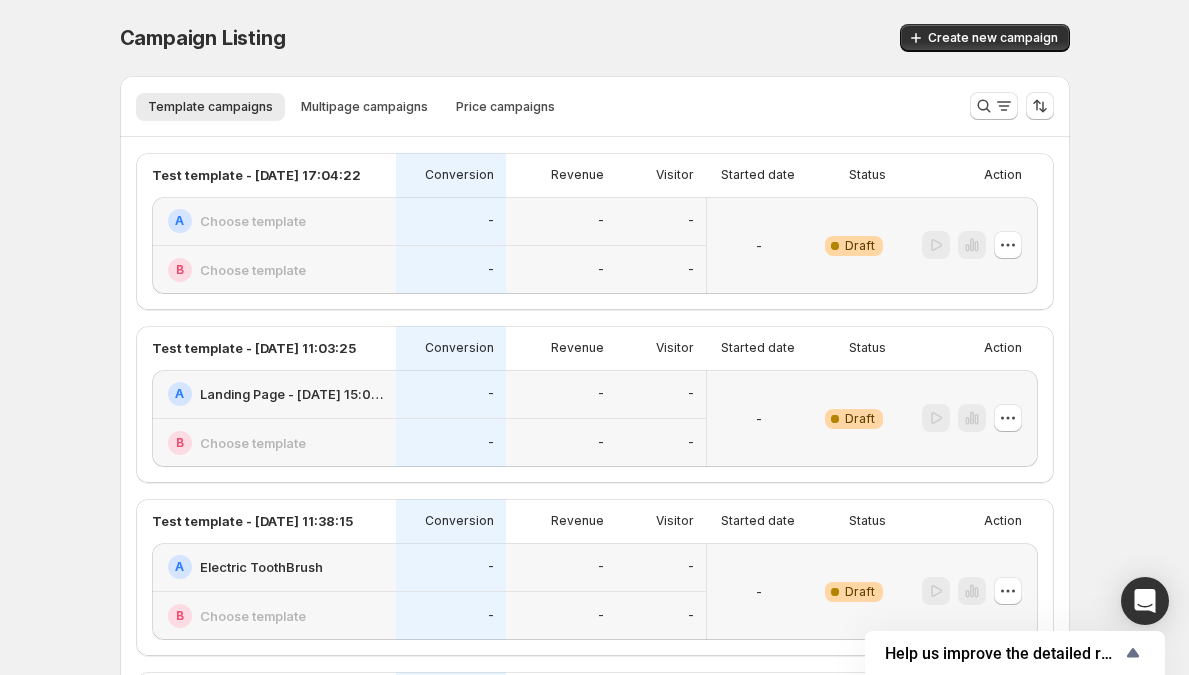 click on "-" at bounding box center [451, 394] 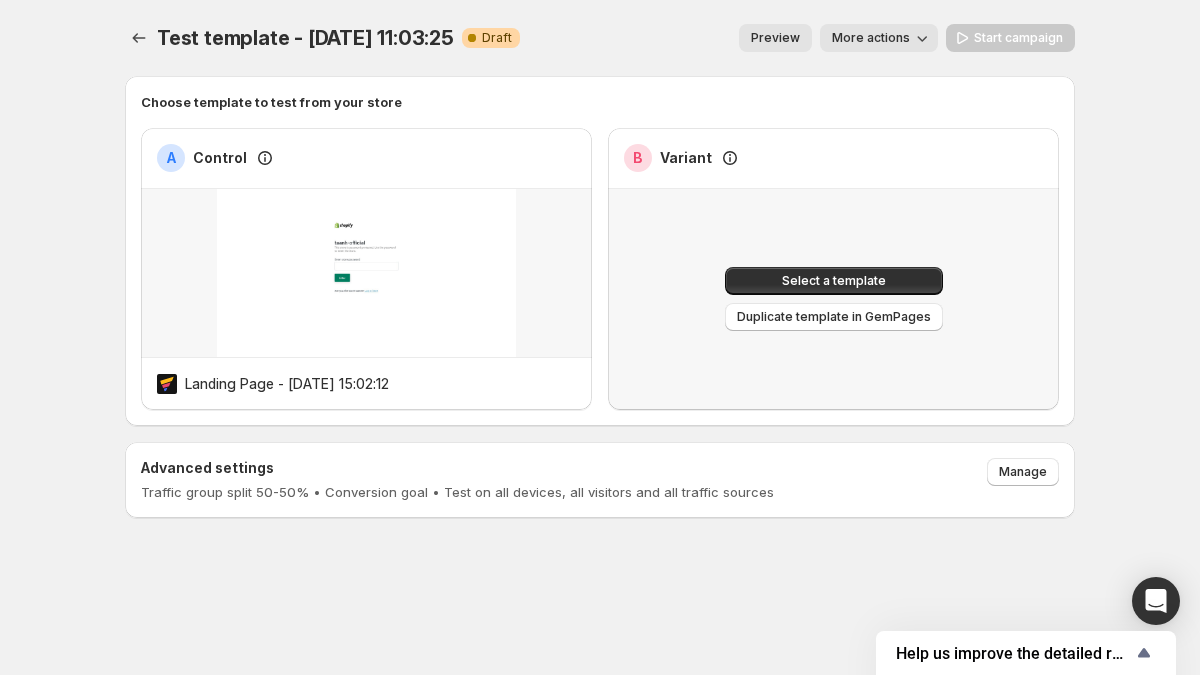 click on "More actions" at bounding box center (871, 38) 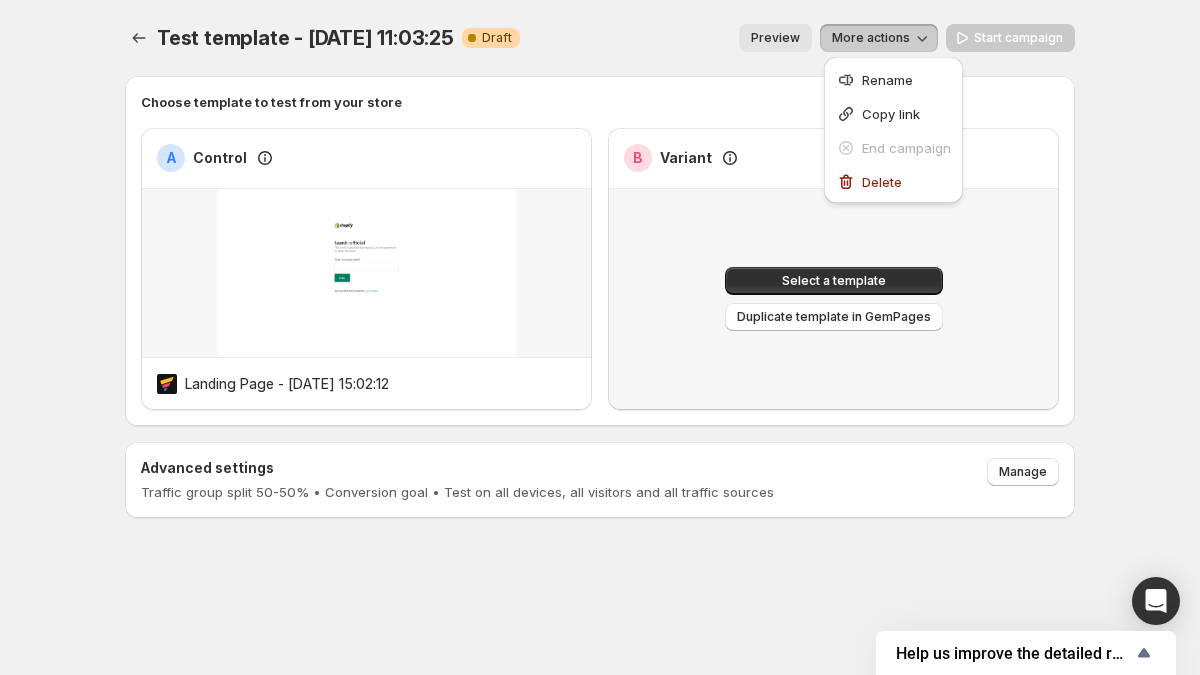 click on "Preview" at bounding box center (775, 38) 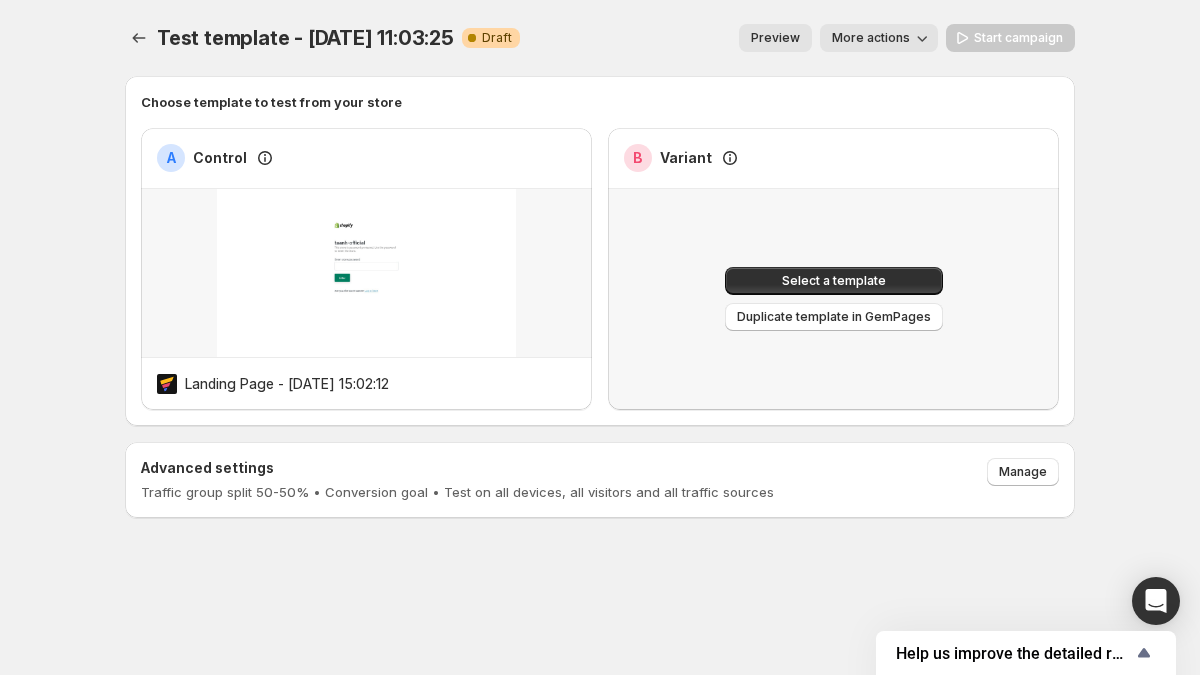 click on "More actions" at bounding box center [871, 38] 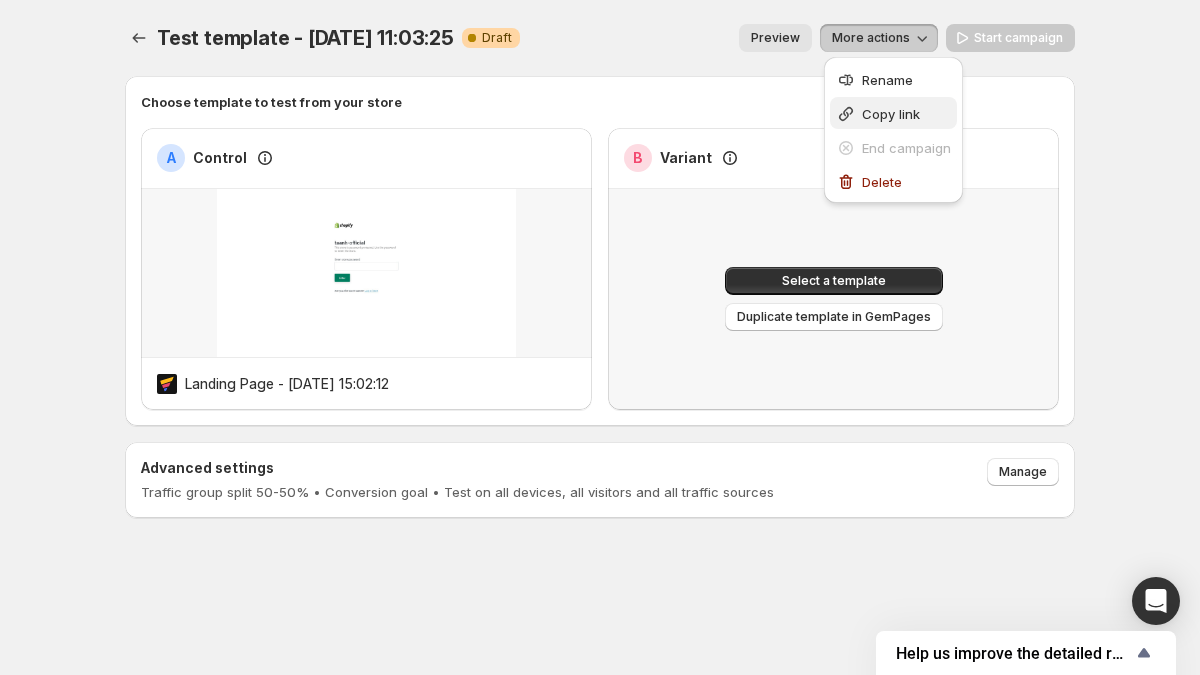 click on "Copy link" at bounding box center (891, 114) 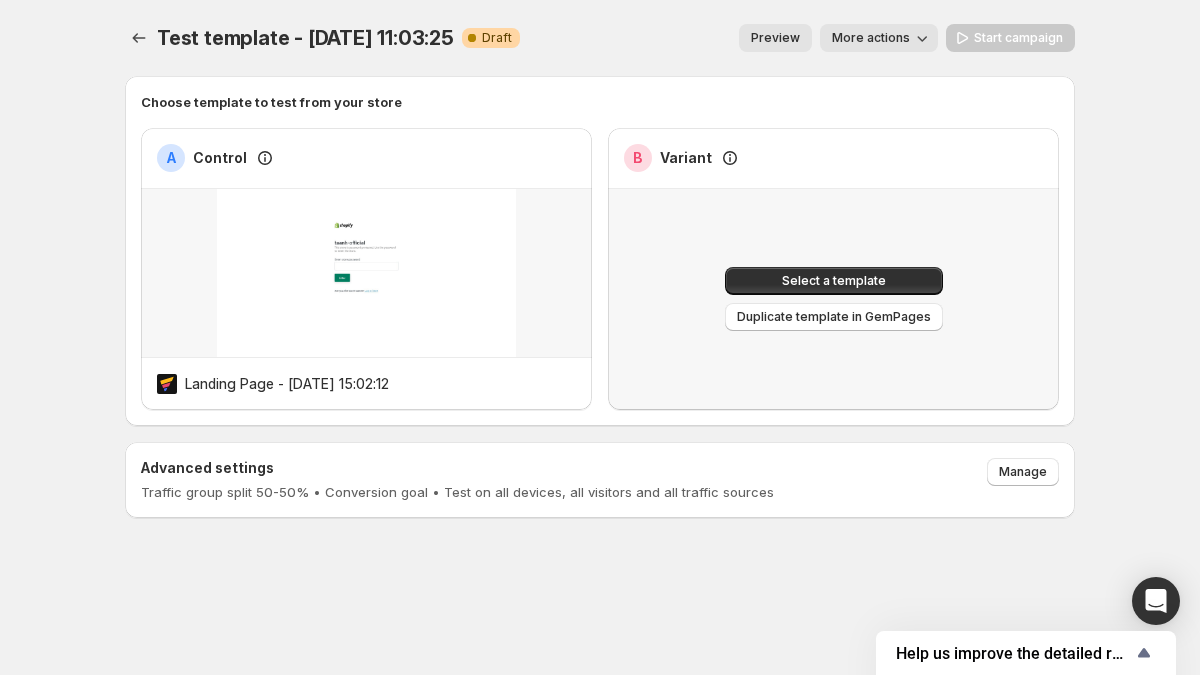 click on "Test template - [DATE] 11:03:25. This page is ready Test template - [DATE] 11:03:25 Warning Complete Draft Preview More actions More actions Preview More actions Start campaign" at bounding box center [600, 38] 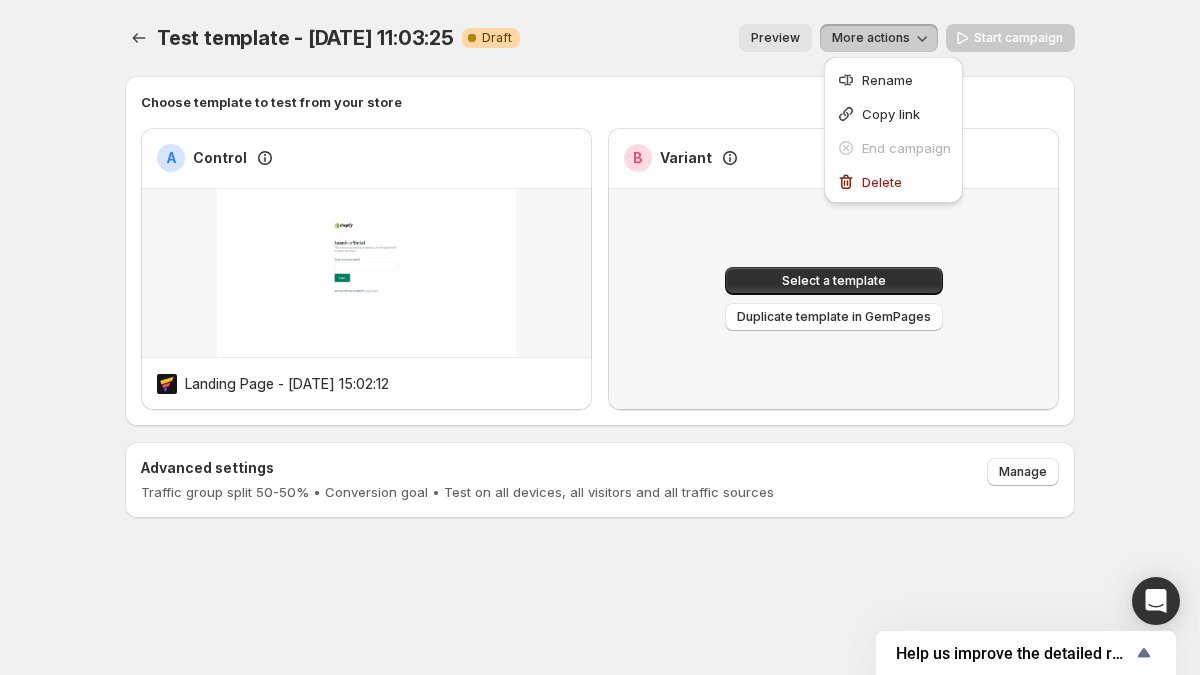 click on "More actions" at bounding box center [871, 38] 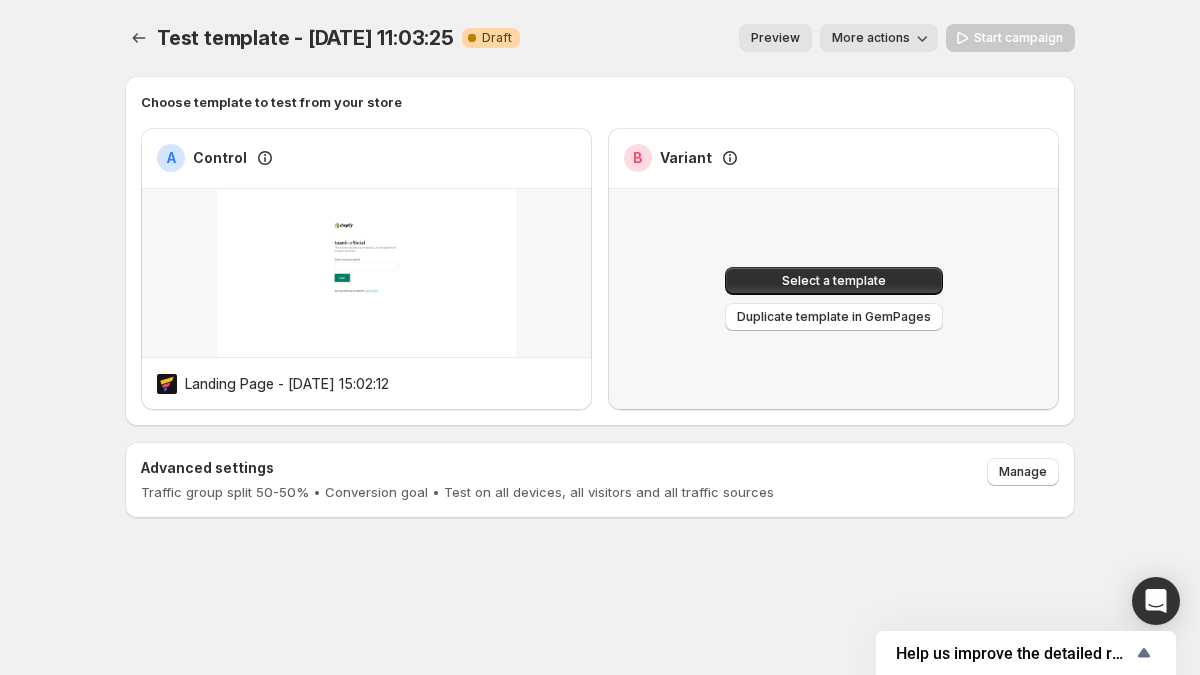 click on "Preview More actions" at bounding box center (737, 38) 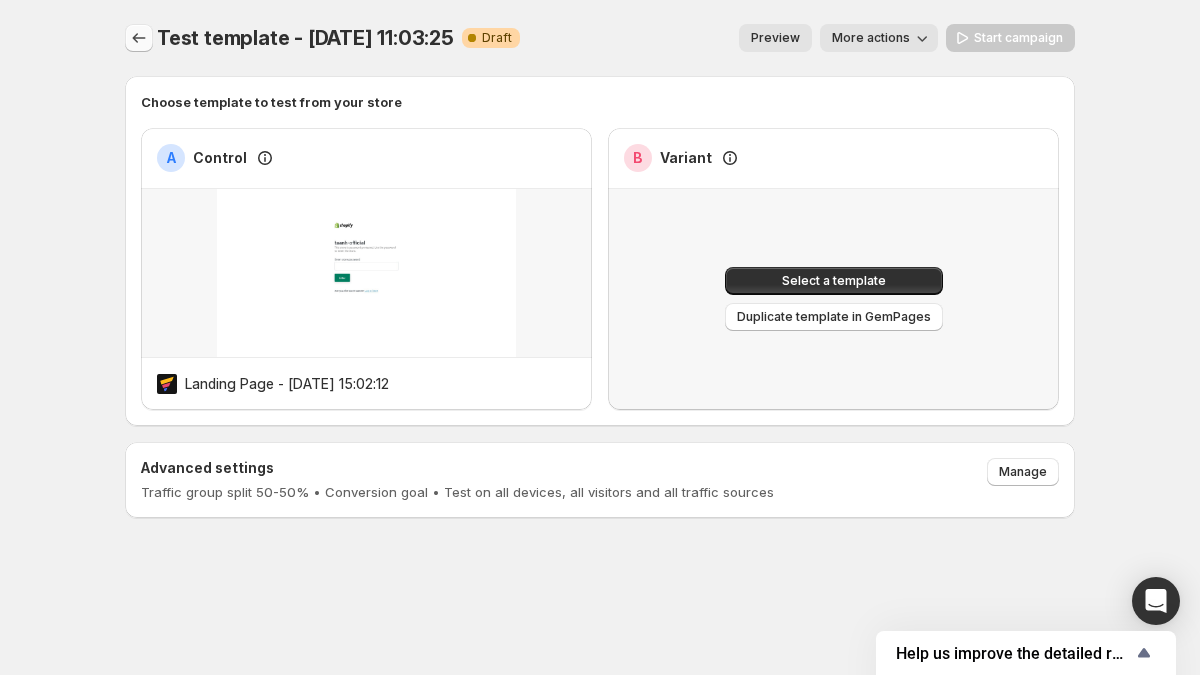 click 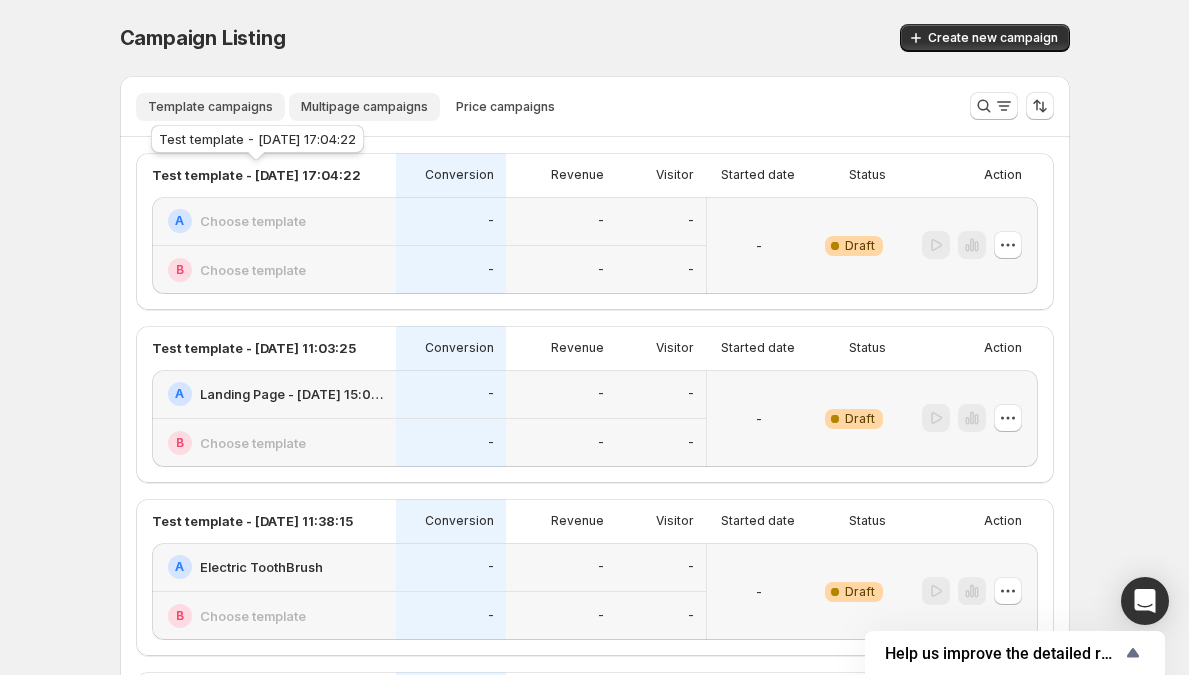 click on "Multipage campaigns" at bounding box center [364, 107] 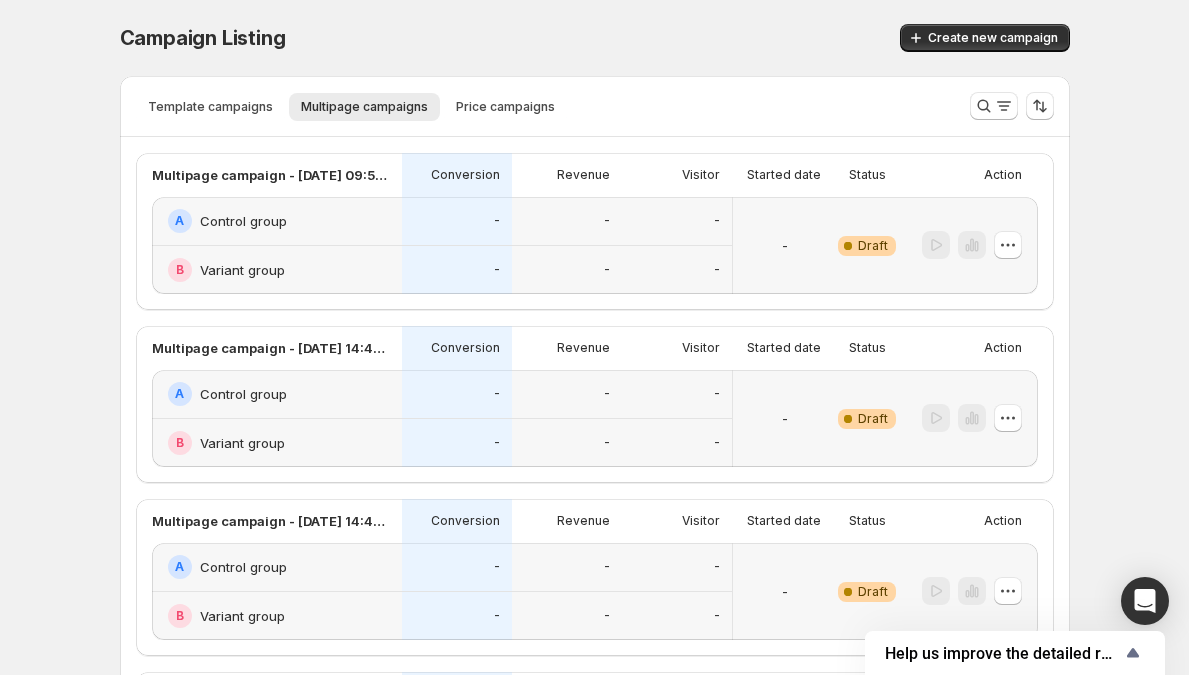 click on "-" at bounding box center [457, 270] 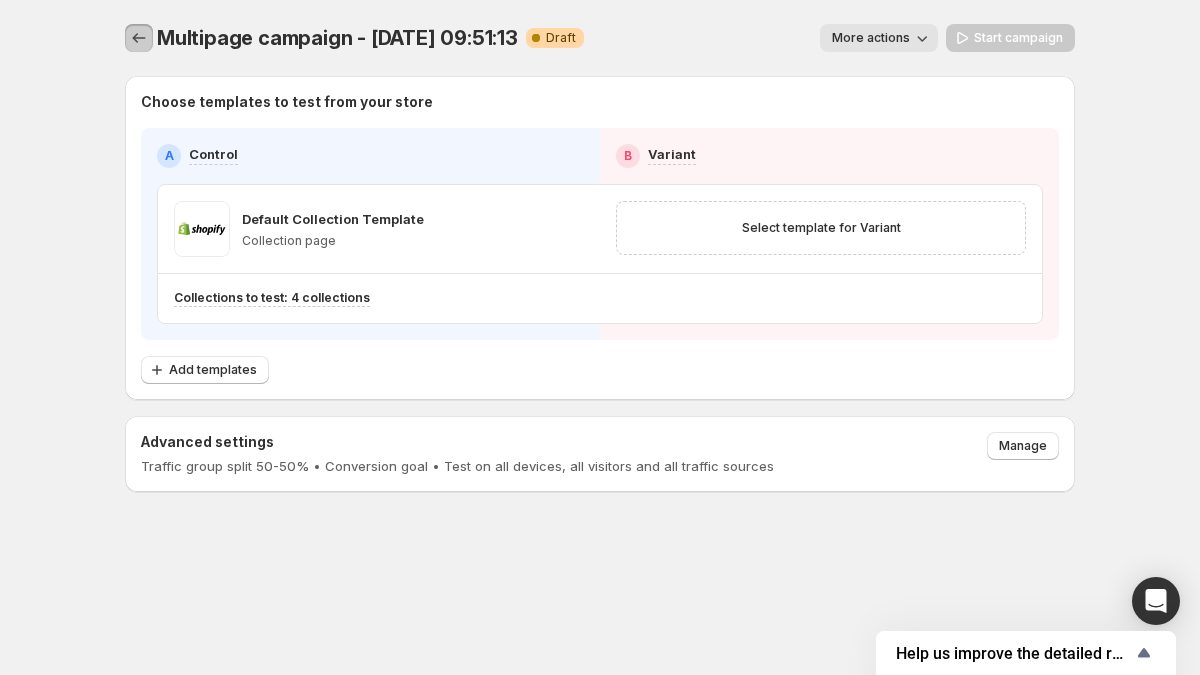 click 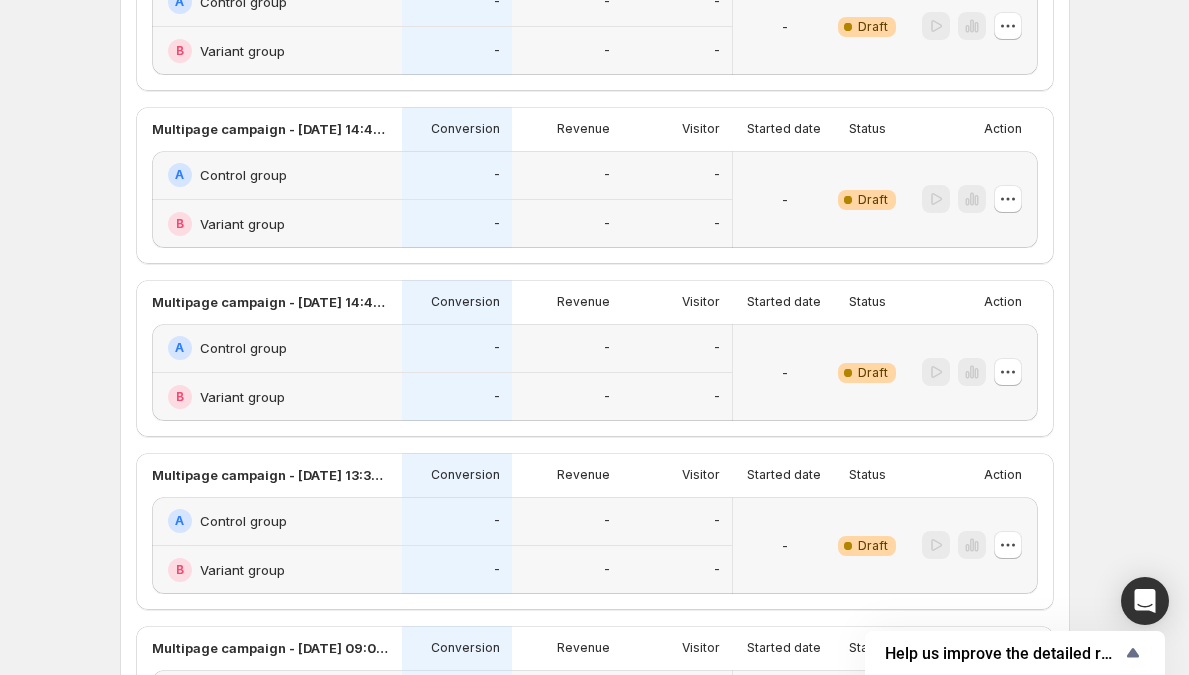 scroll, scrollTop: 280, scrollLeft: 0, axis: vertical 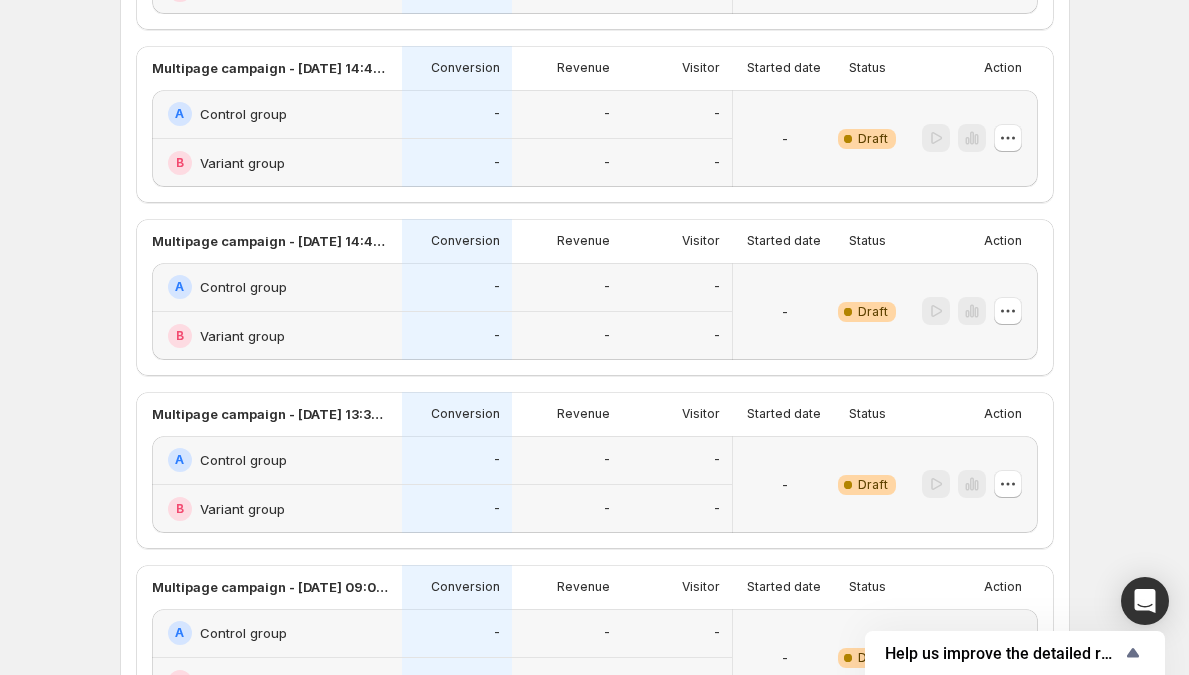 click on "-" at bounding box center [457, 336] 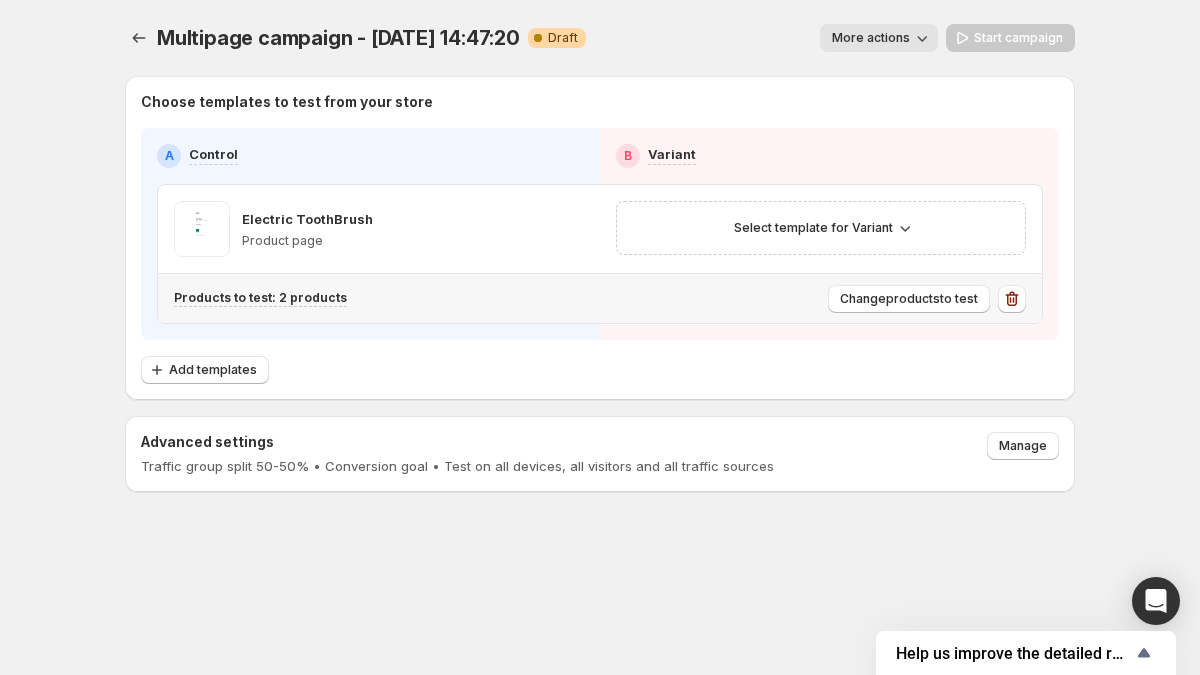 click on "Product s to test:   2 products" at bounding box center (260, 298) 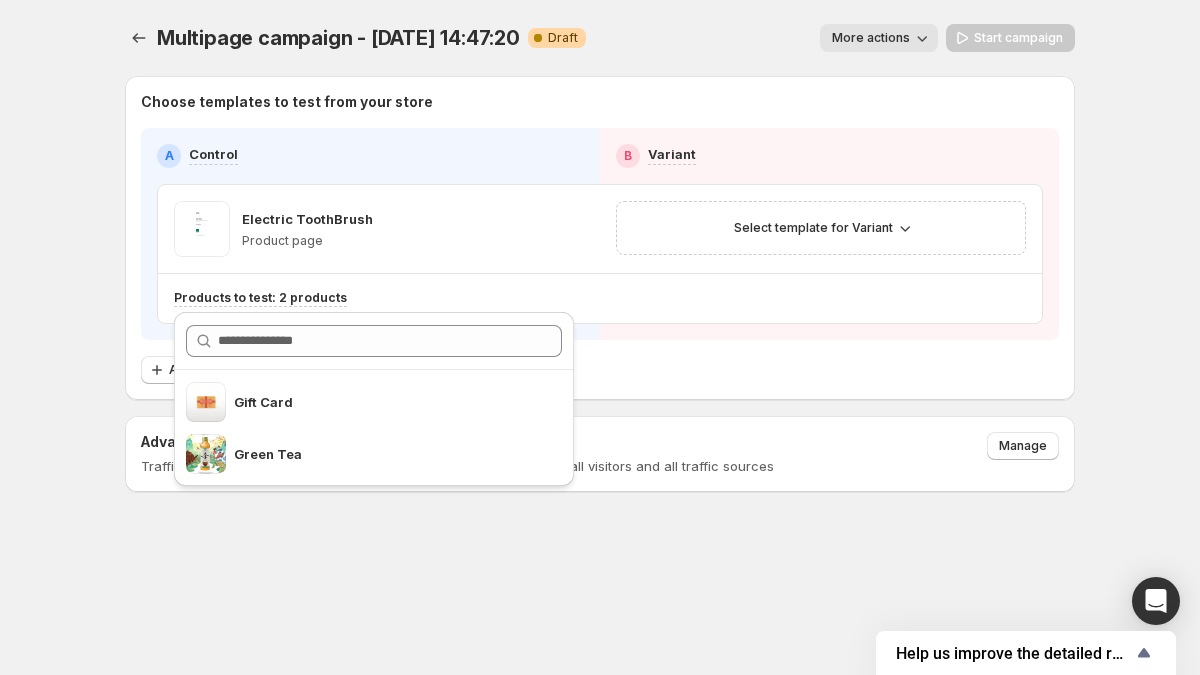 click on "More actions" at bounding box center (871, 38) 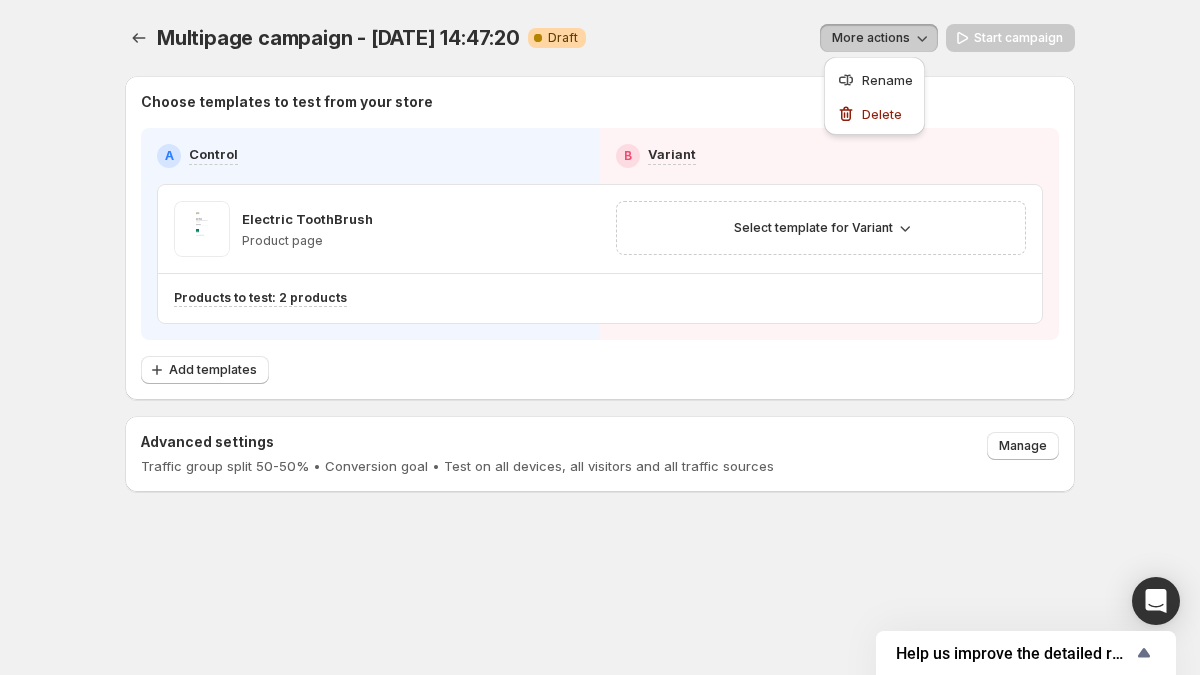 click on "More actions" at bounding box center [871, 38] 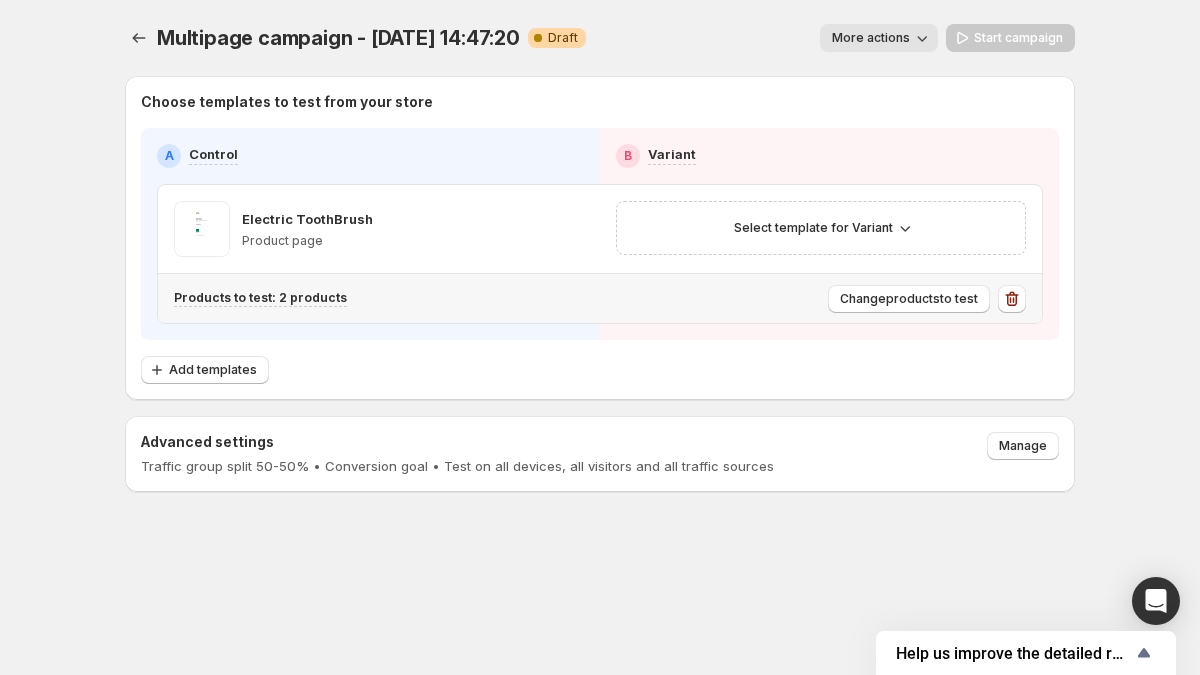 click on "Product s to test:   2 products" at bounding box center [260, 298] 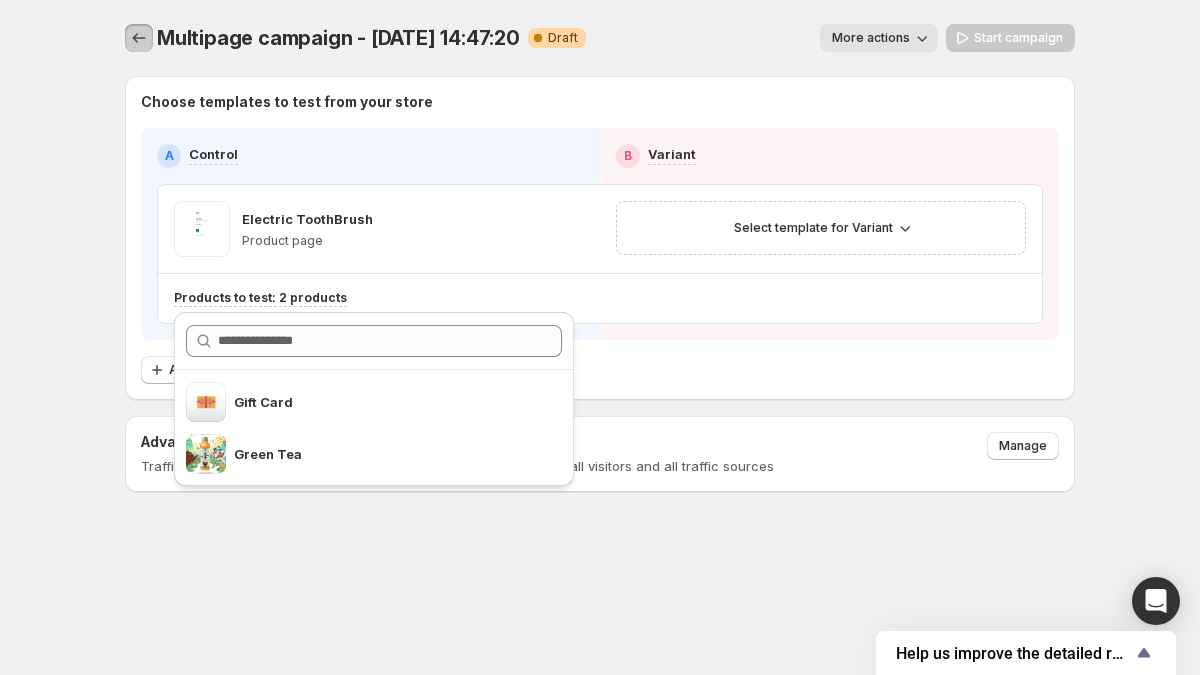 click at bounding box center [139, 38] 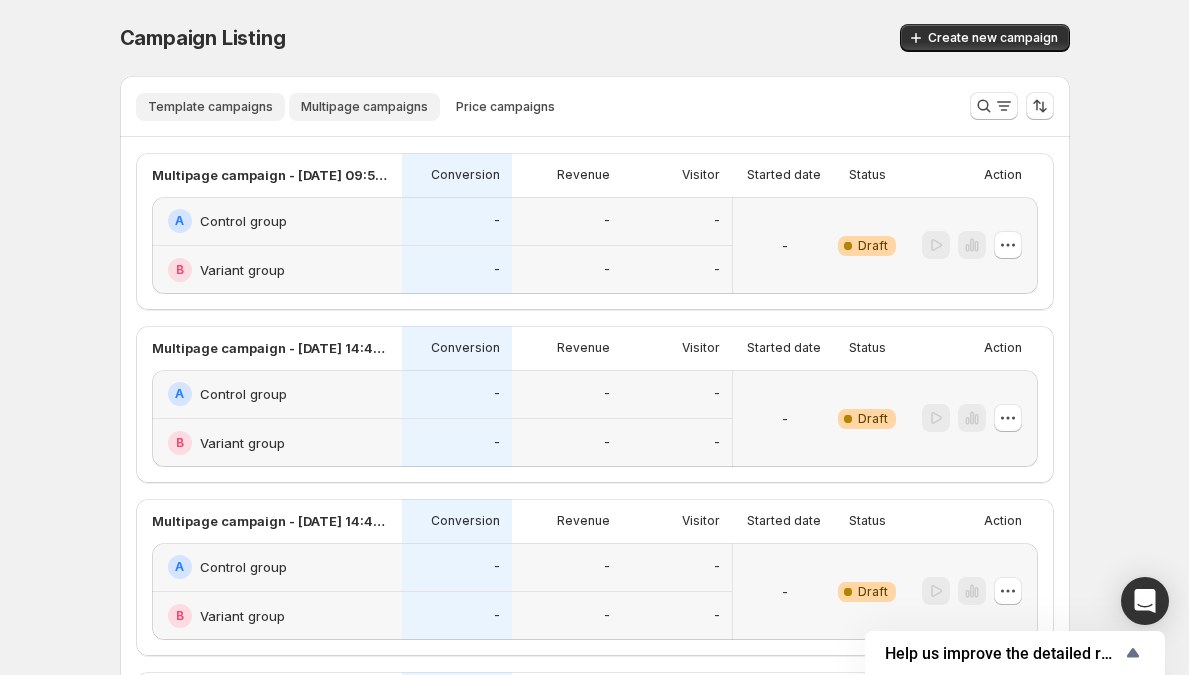 click on "Template campaigns" at bounding box center (210, 107) 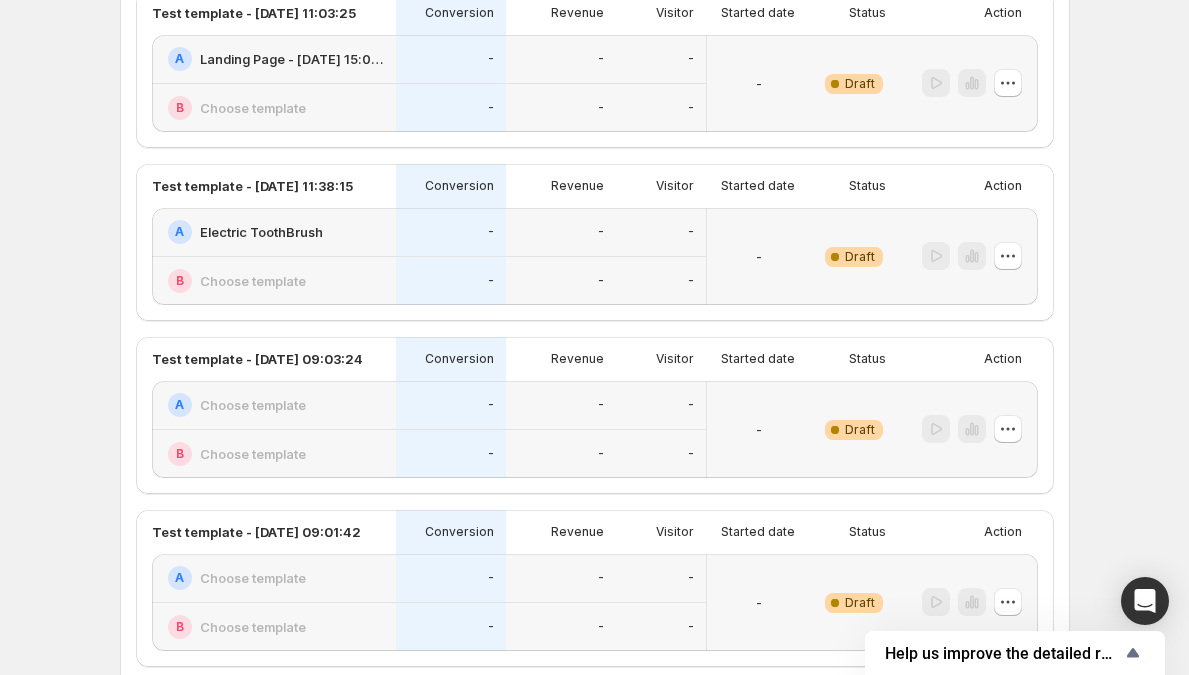 scroll, scrollTop: 826, scrollLeft: 0, axis: vertical 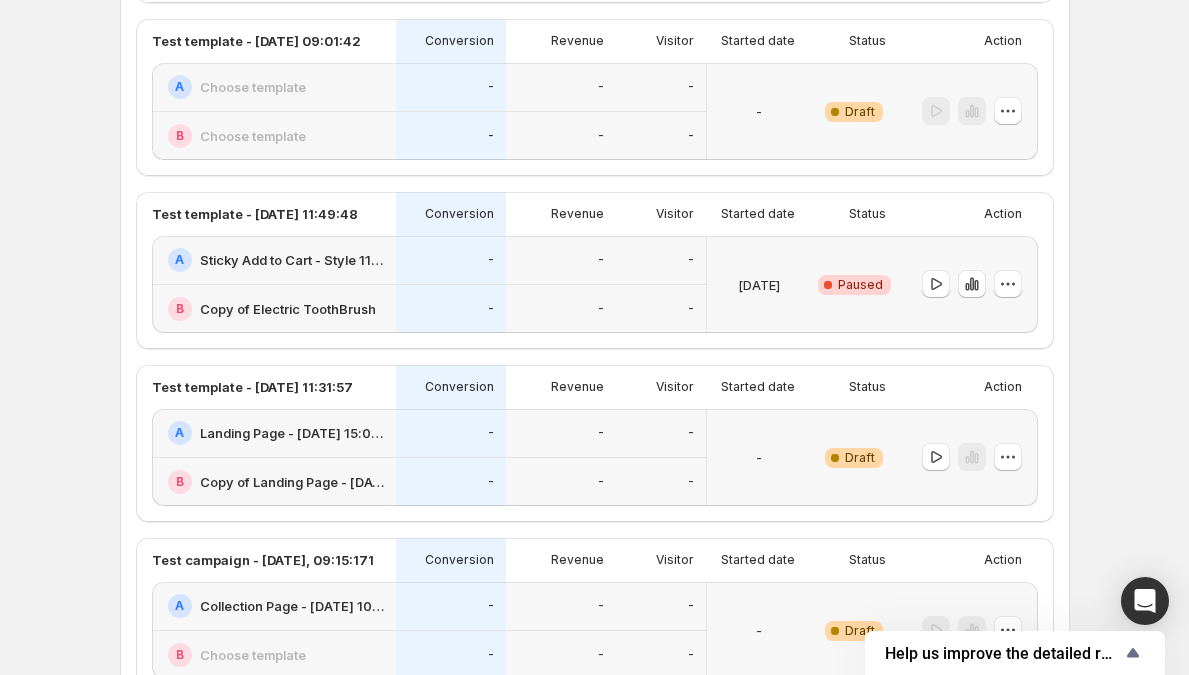 click on "[DATE]" at bounding box center [759, 284] 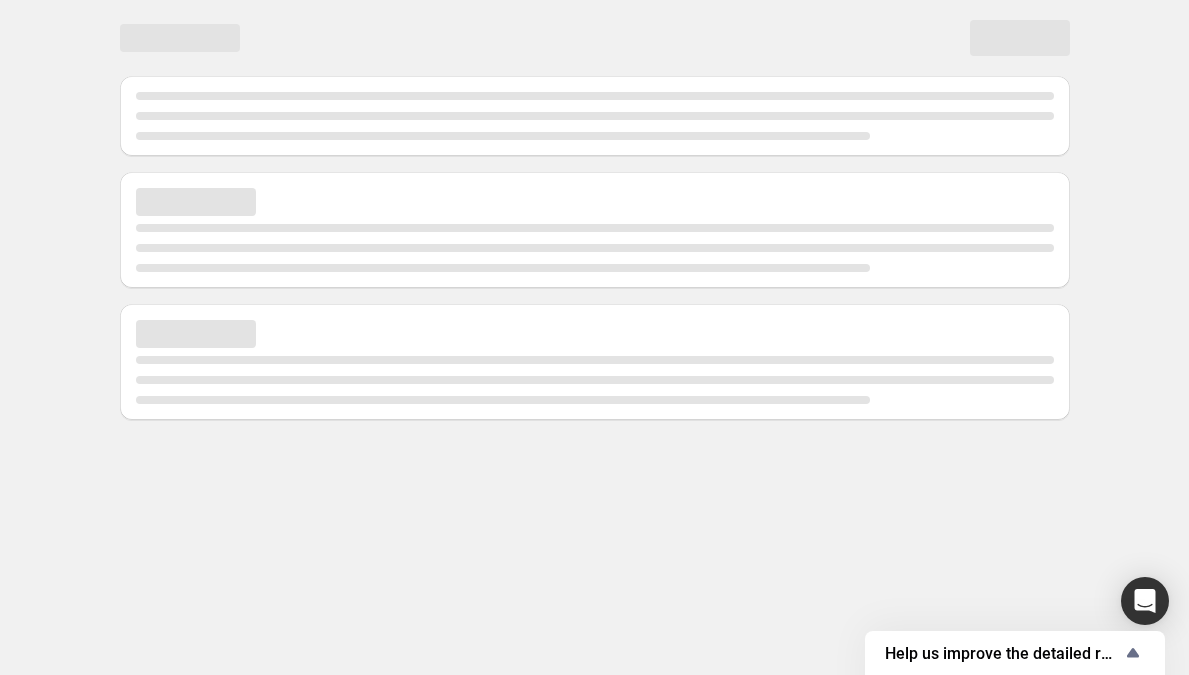 scroll, scrollTop: 0, scrollLeft: 0, axis: both 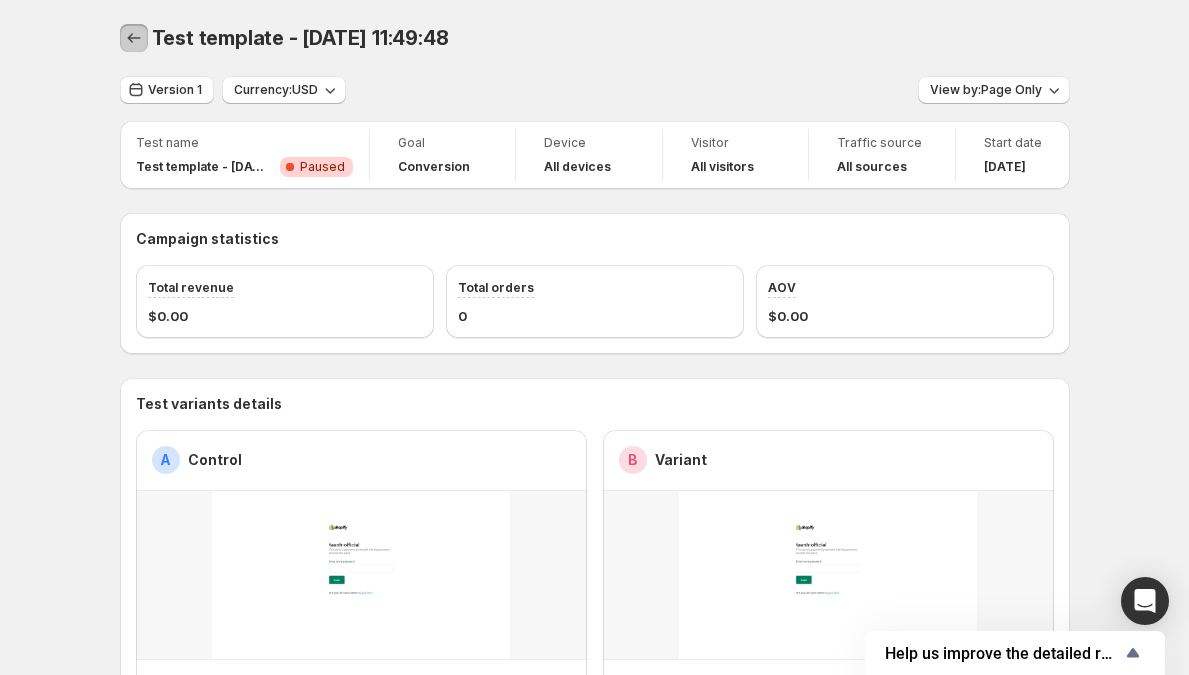 click at bounding box center (134, 38) 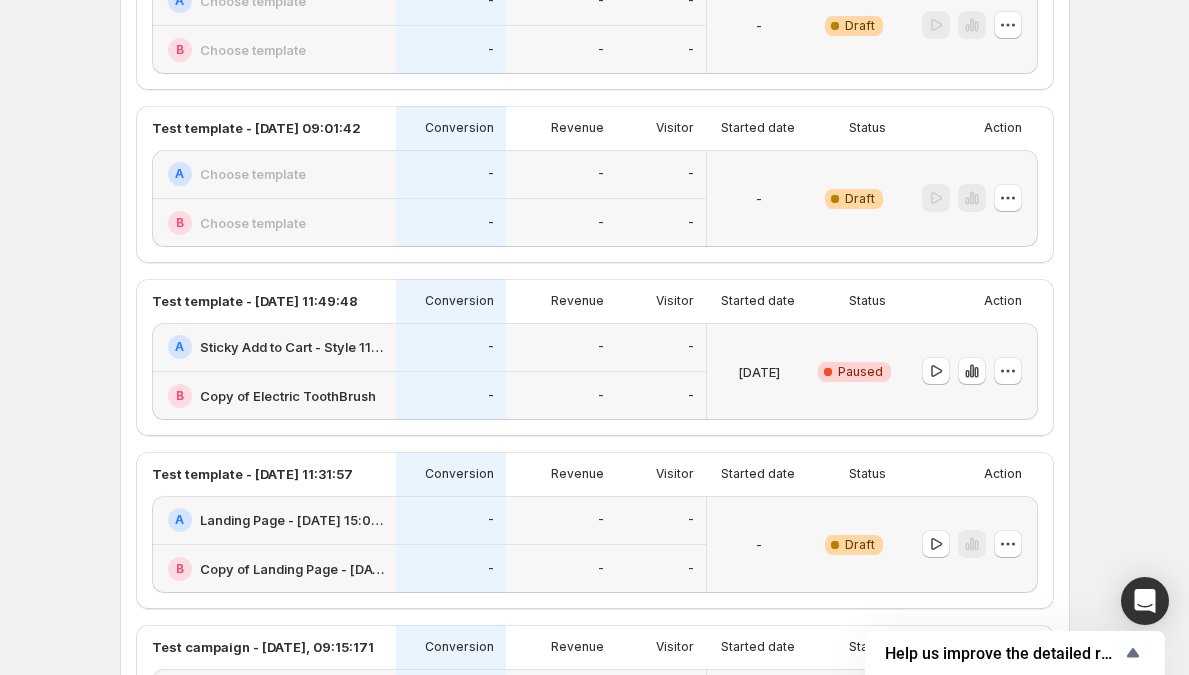 scroll, scrollTop: 744, scrollLeft: 0, axis: vertical 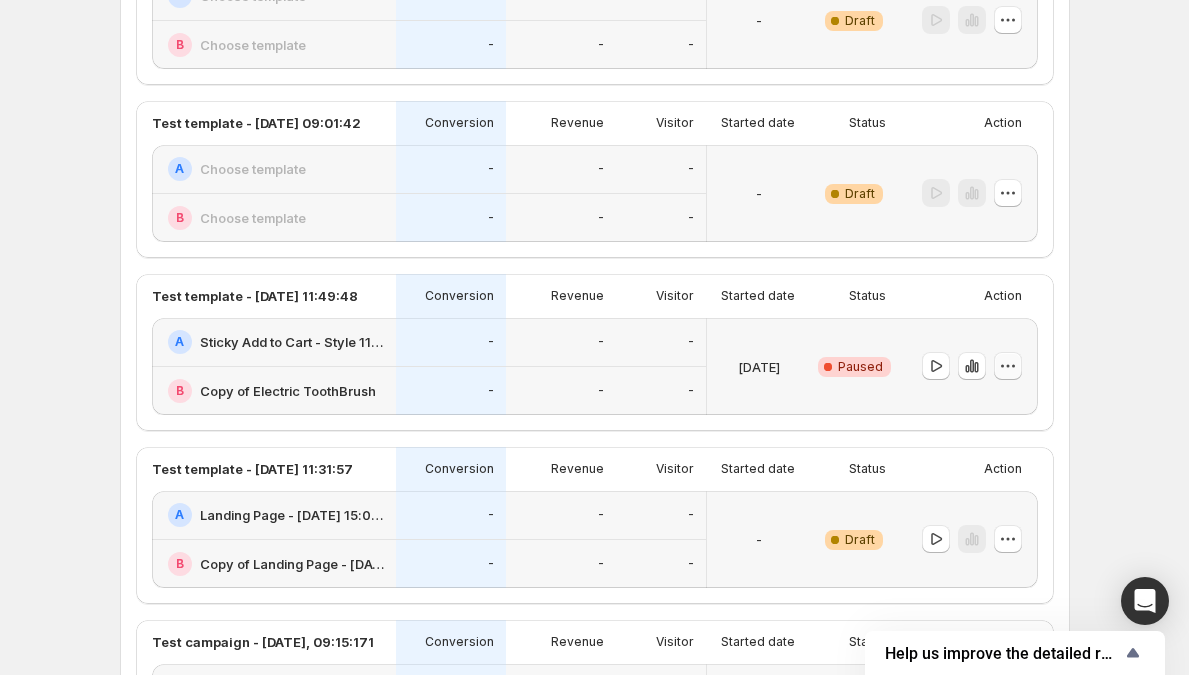 click 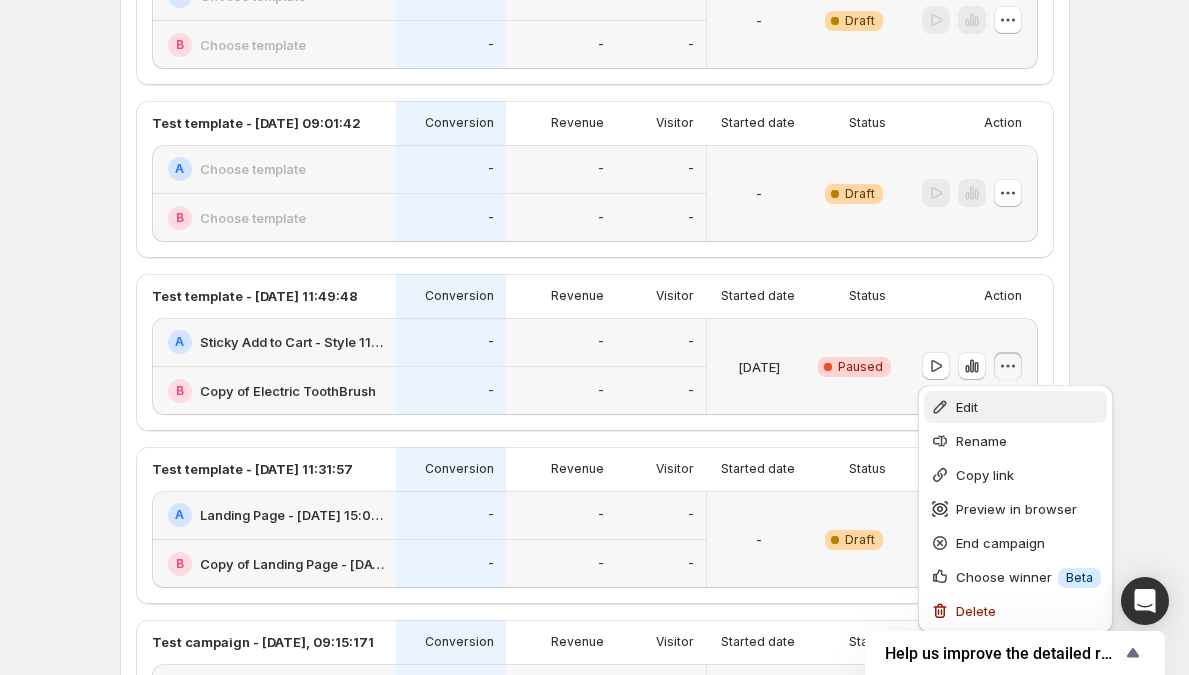 click on "Edit" at bounding box center (1028, 407) 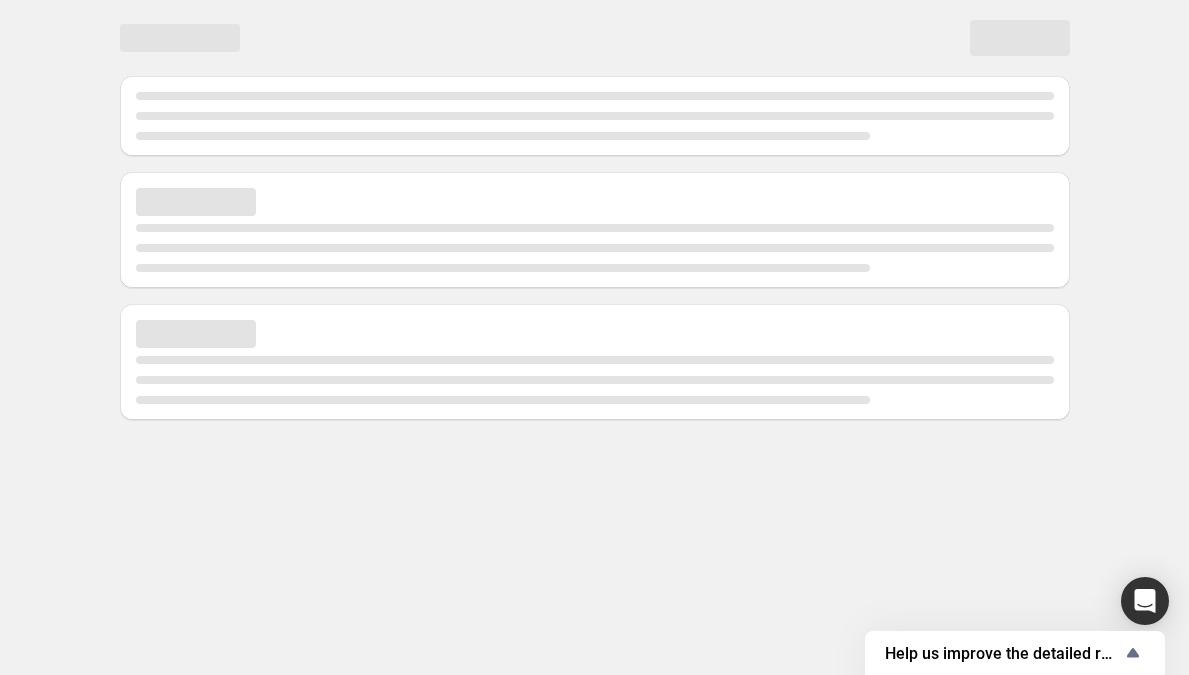 scroll, scrollTop: 0, scrollLeft: 0, axis: both 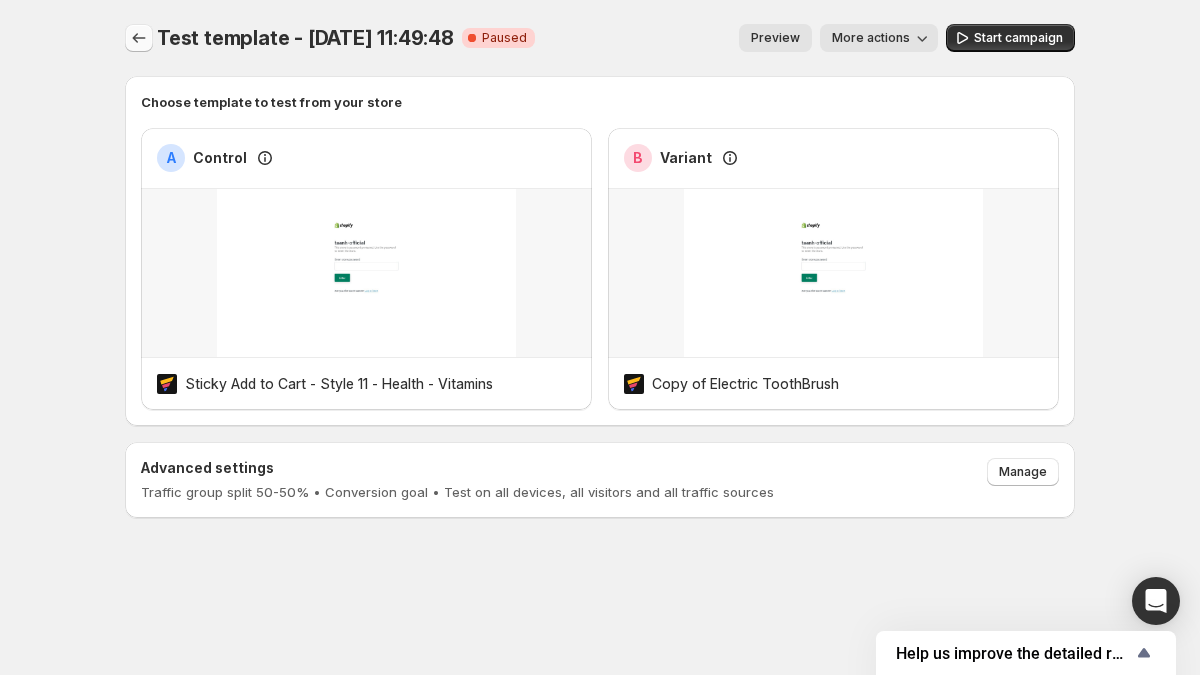 click at bounding box center (139, 38) 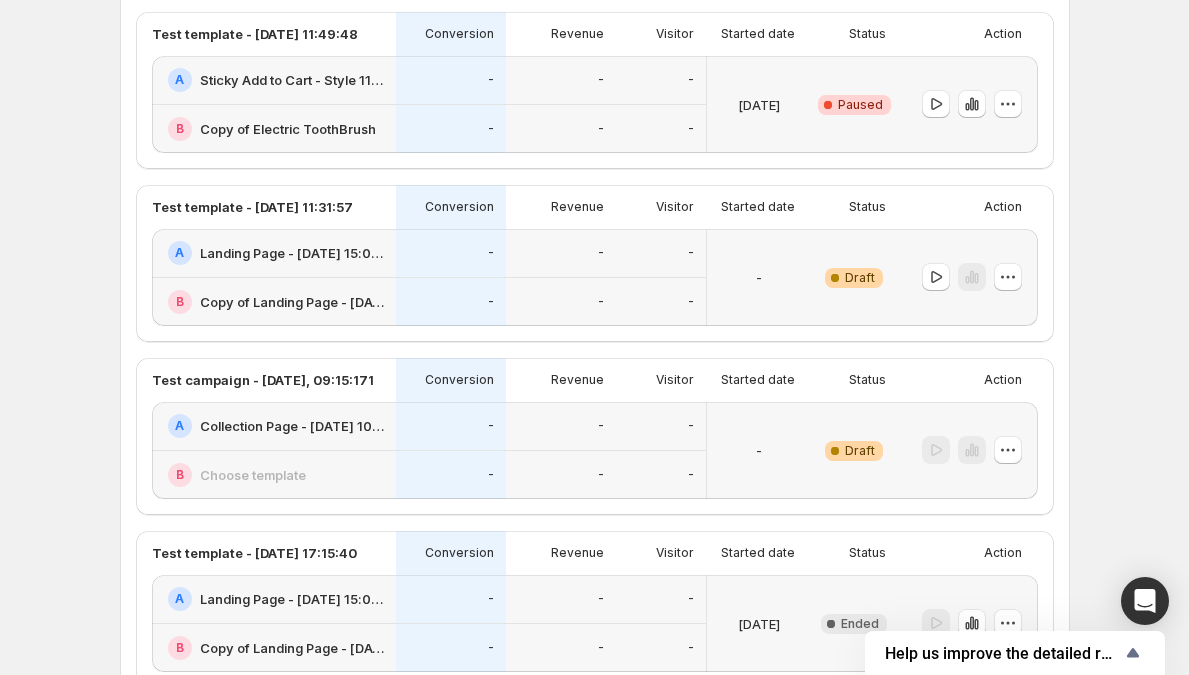 scroll, scrollTop: 1008, scrollLeft: 0, axis: vertical 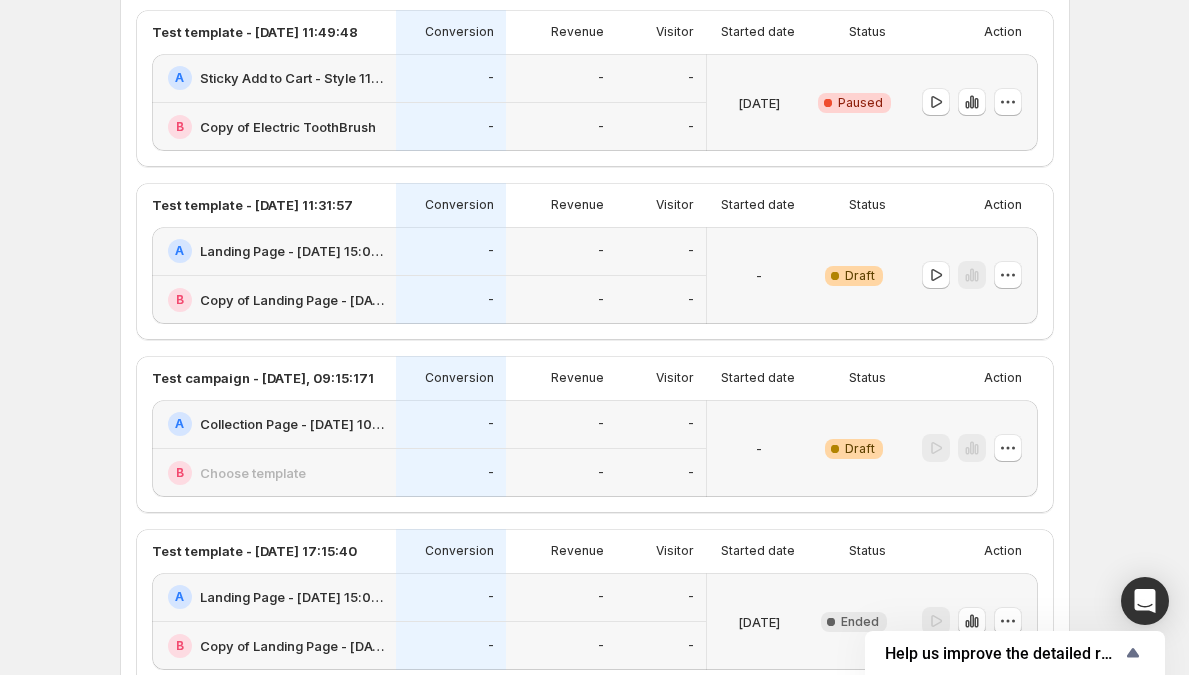 click on "Status" at bounding box center [854, 205] 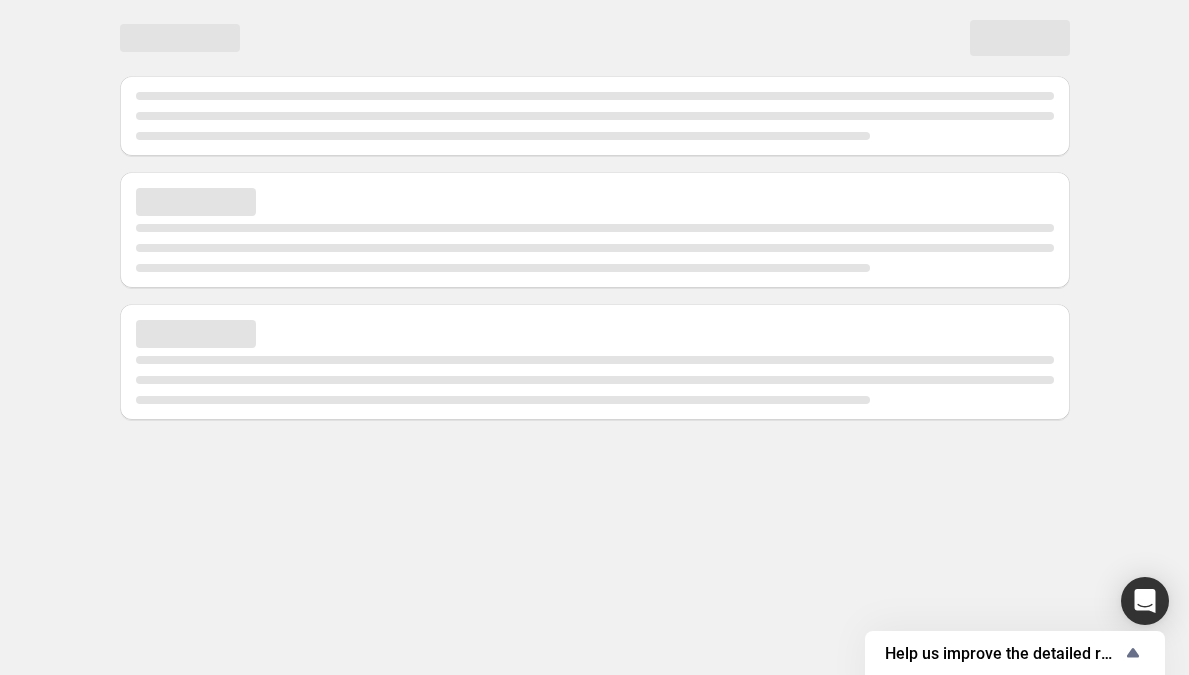 scroll, scrollTop: 0, scrollLeft: 0, axis: both 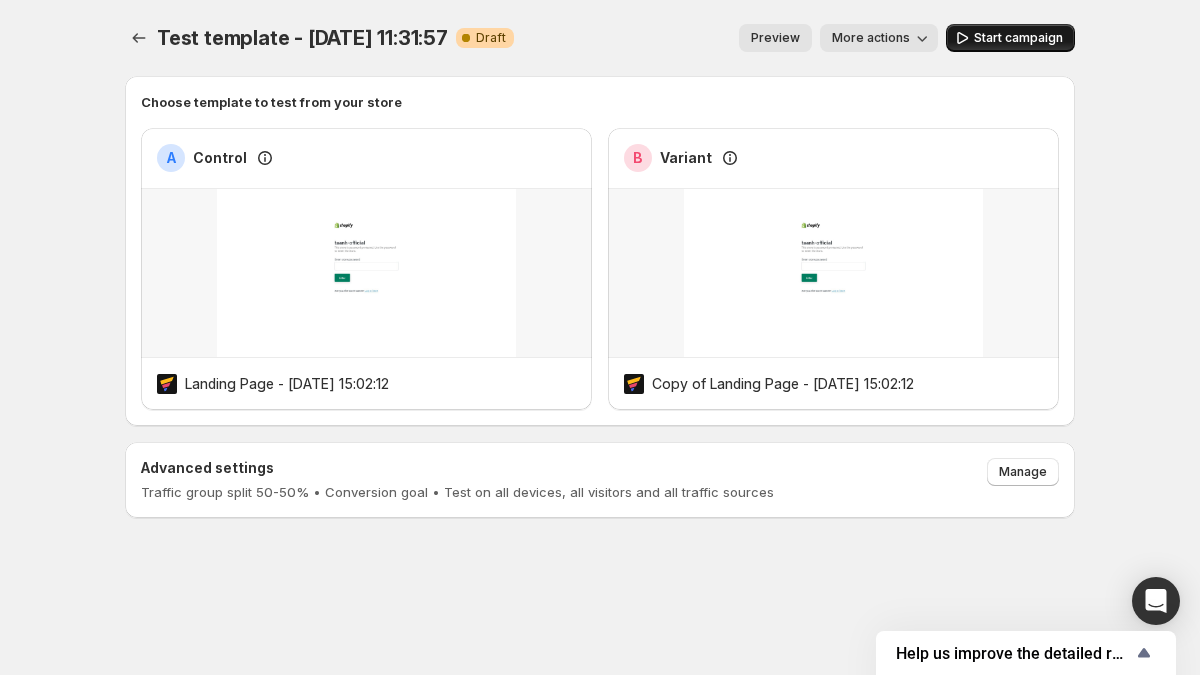 click 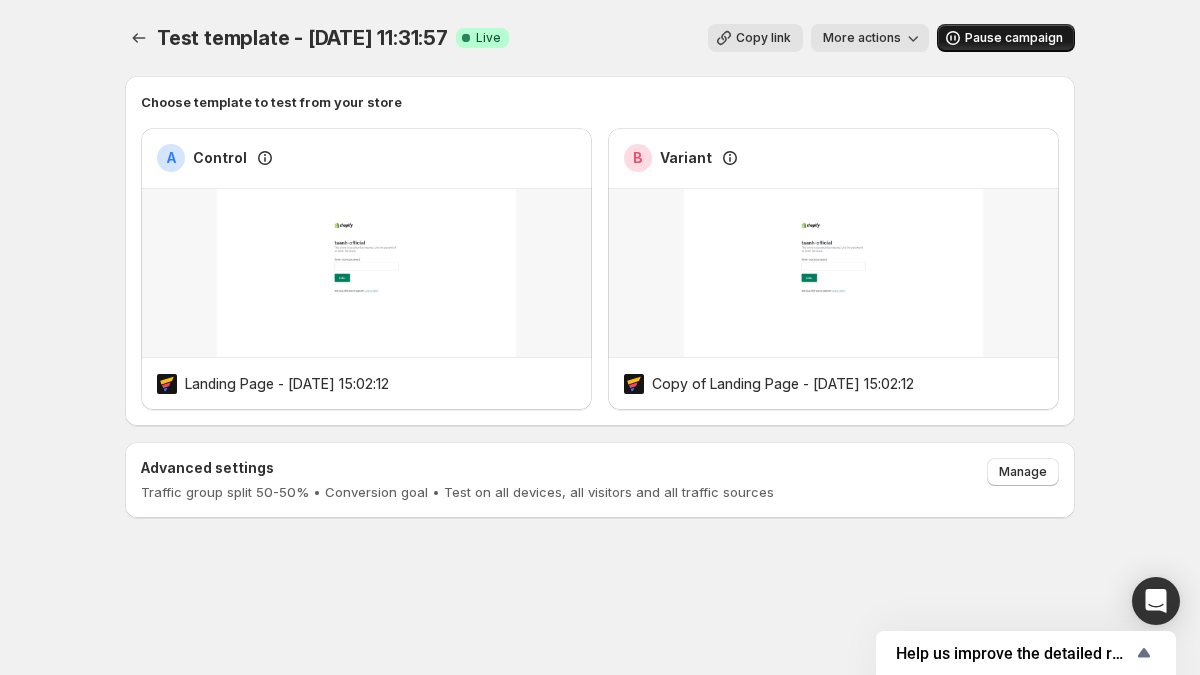 click on "Pause campaign" at bounding box center (1014, 38) 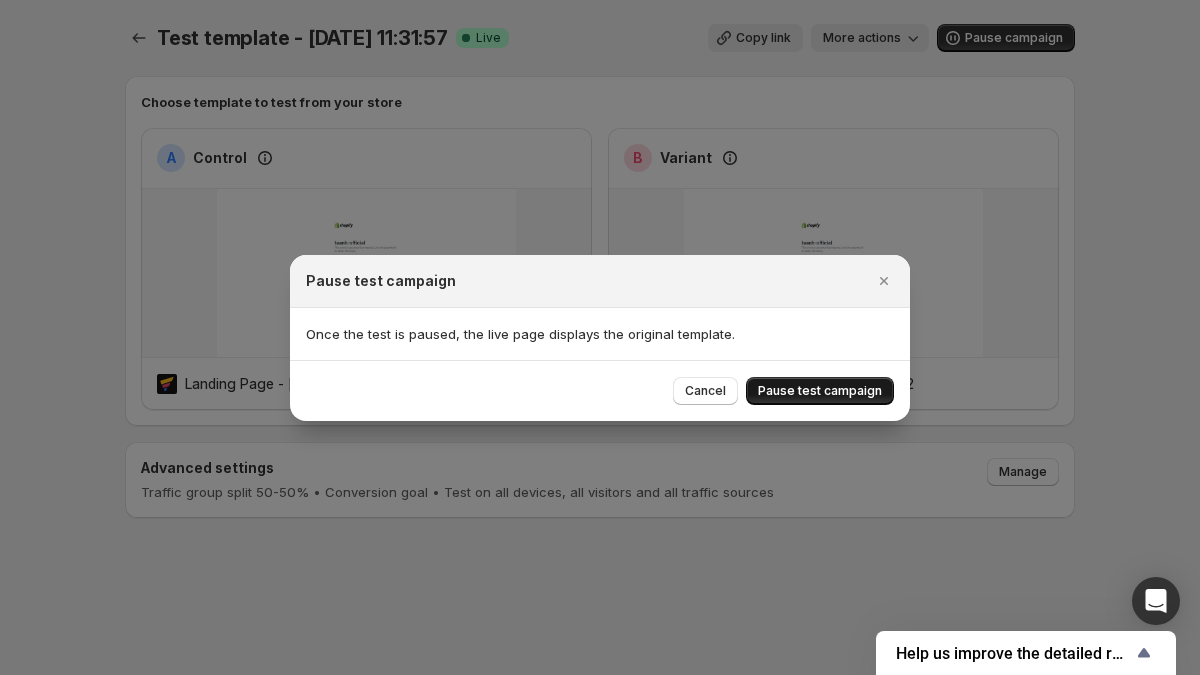 click on "Pause test campaign" at bounding box center [820, 391] 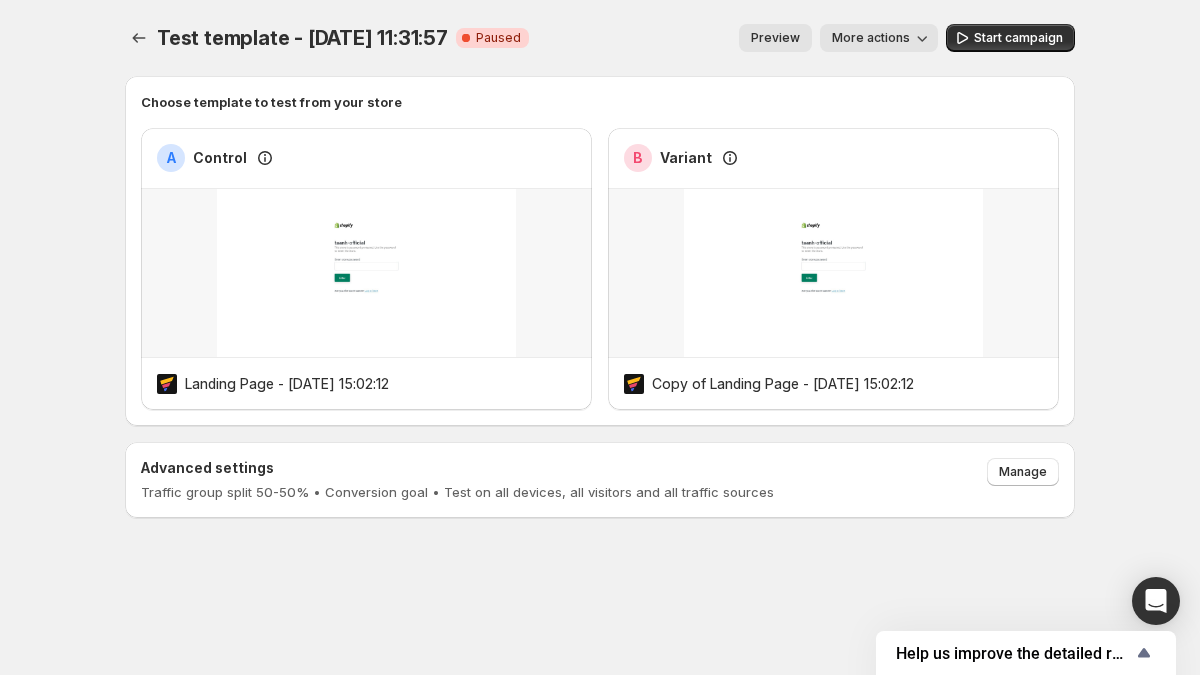 click 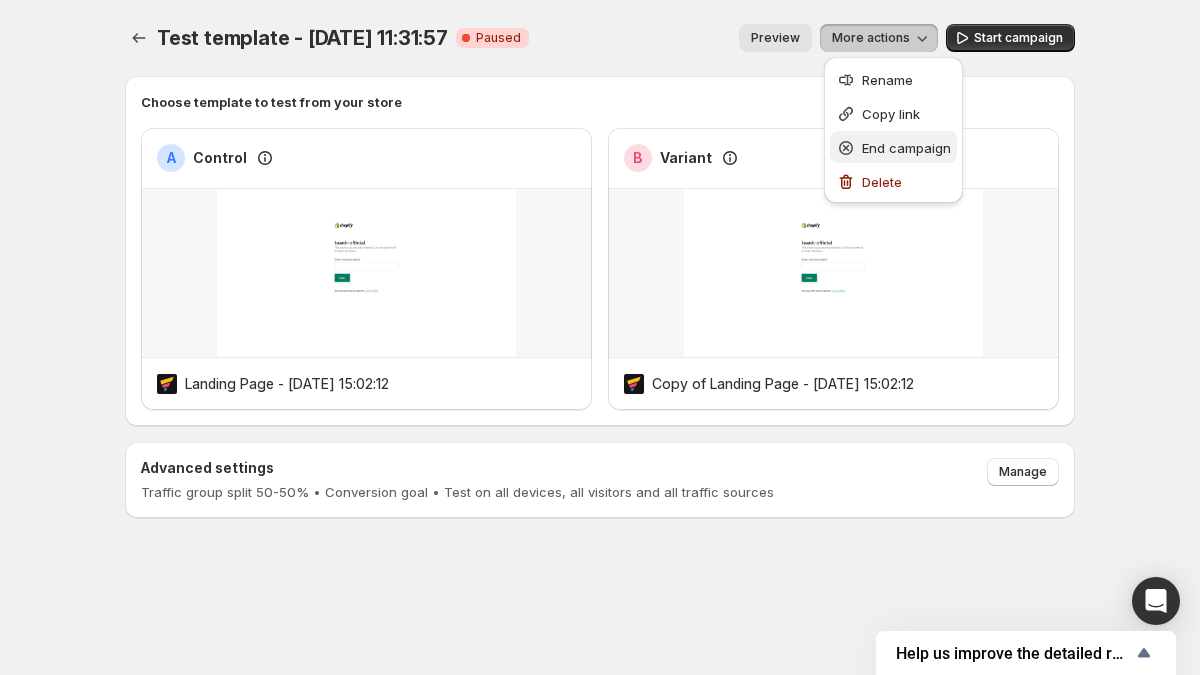 click on "End campaign" at bounding box center (906, 148) 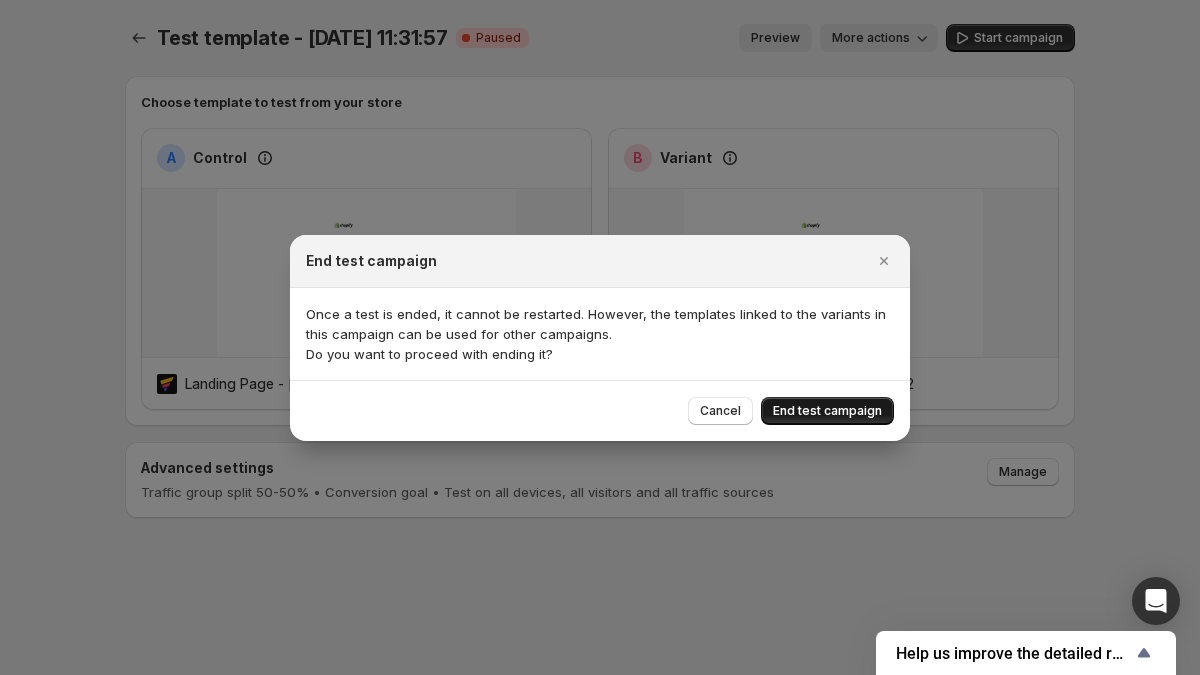 click on "End test campaign" at bounding box center (827, 411) 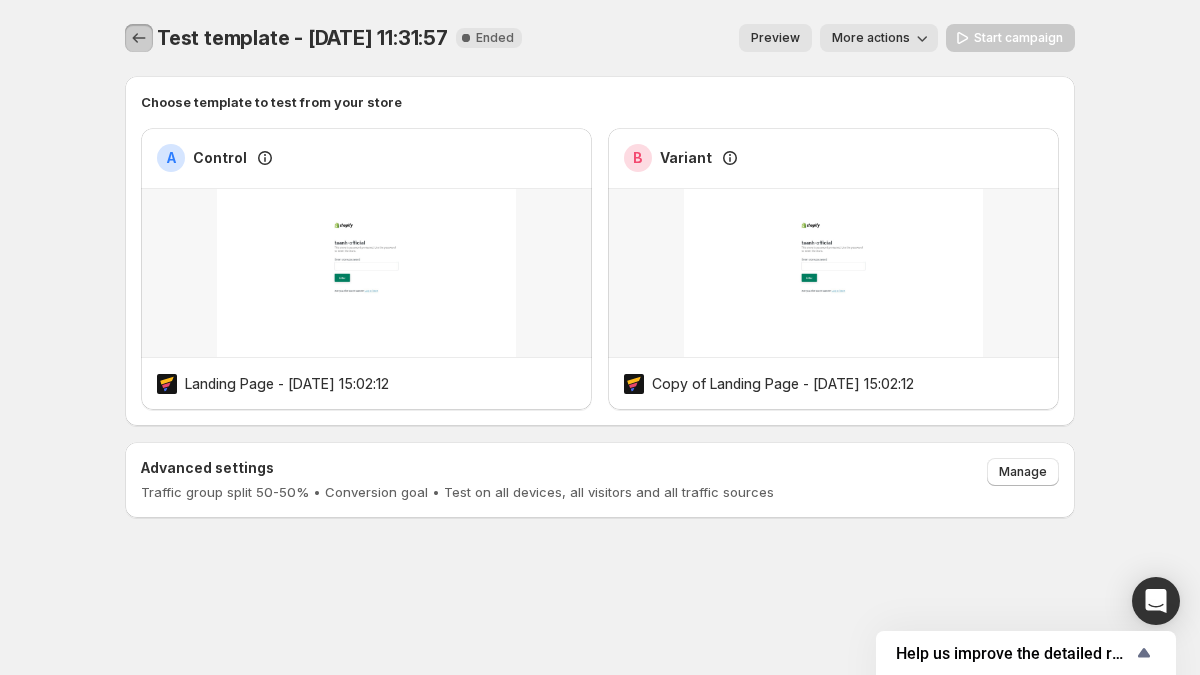 click 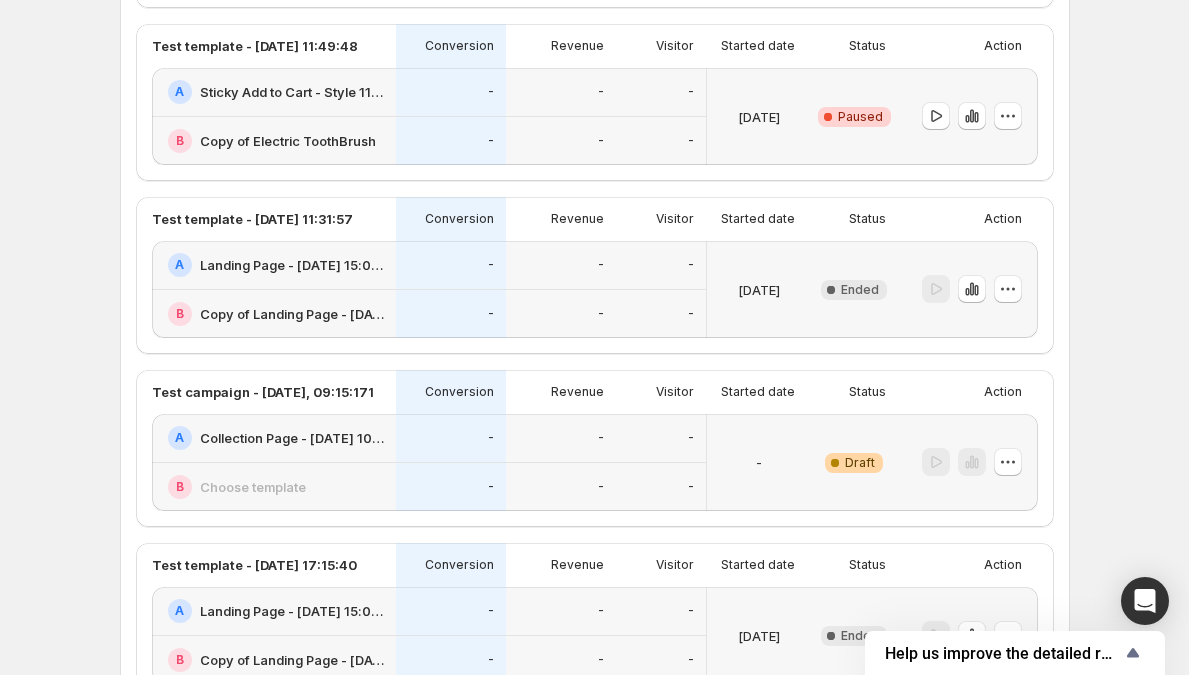 scroll, scrollTop: 1077, scrollLeft: 0, axis: vertical 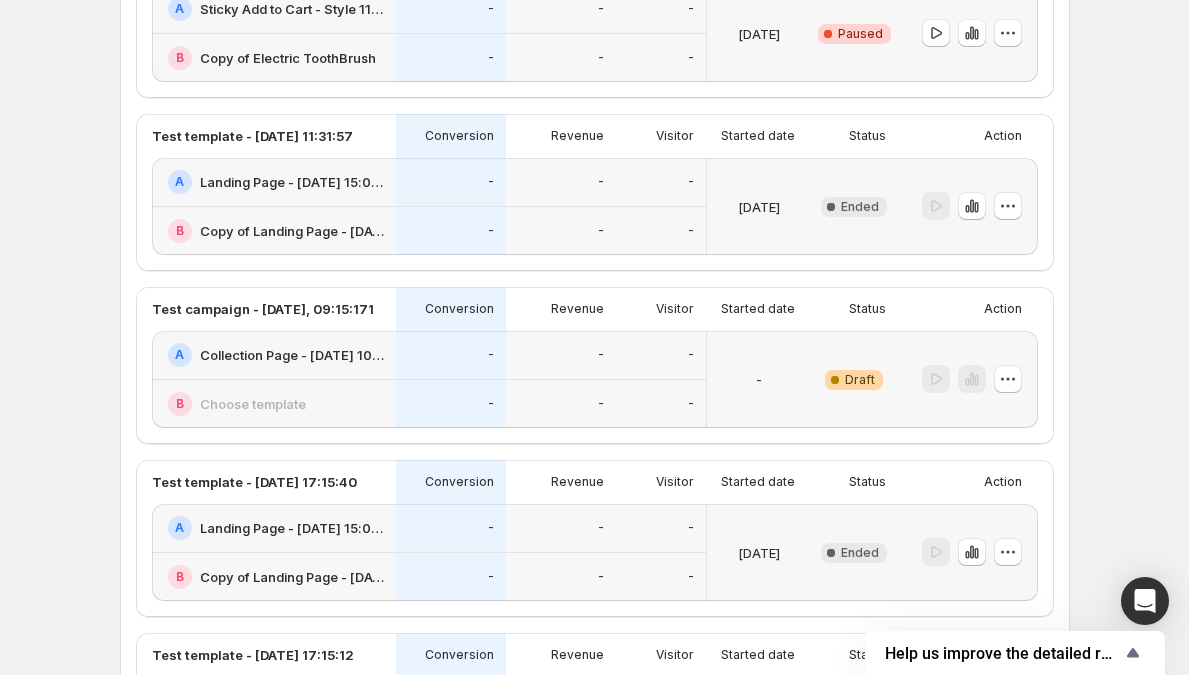click on "-" at bounding box center [561, 404] 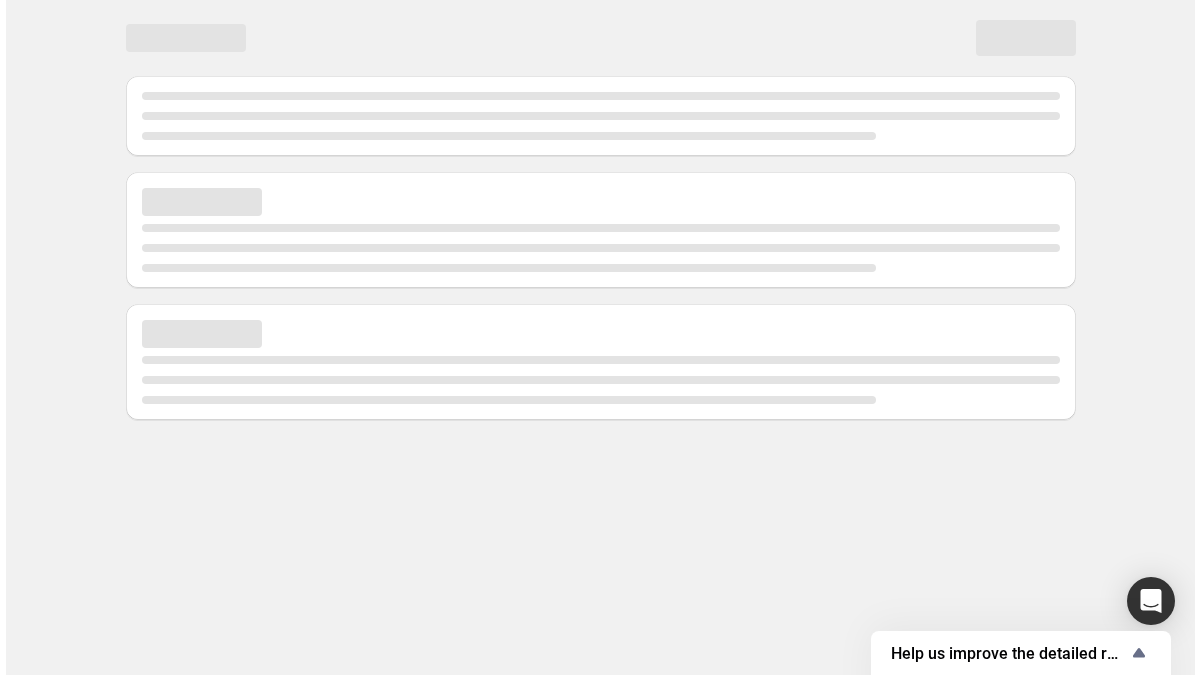 scroll, scrollTop: 0, scrollLeft: 0, axis: both 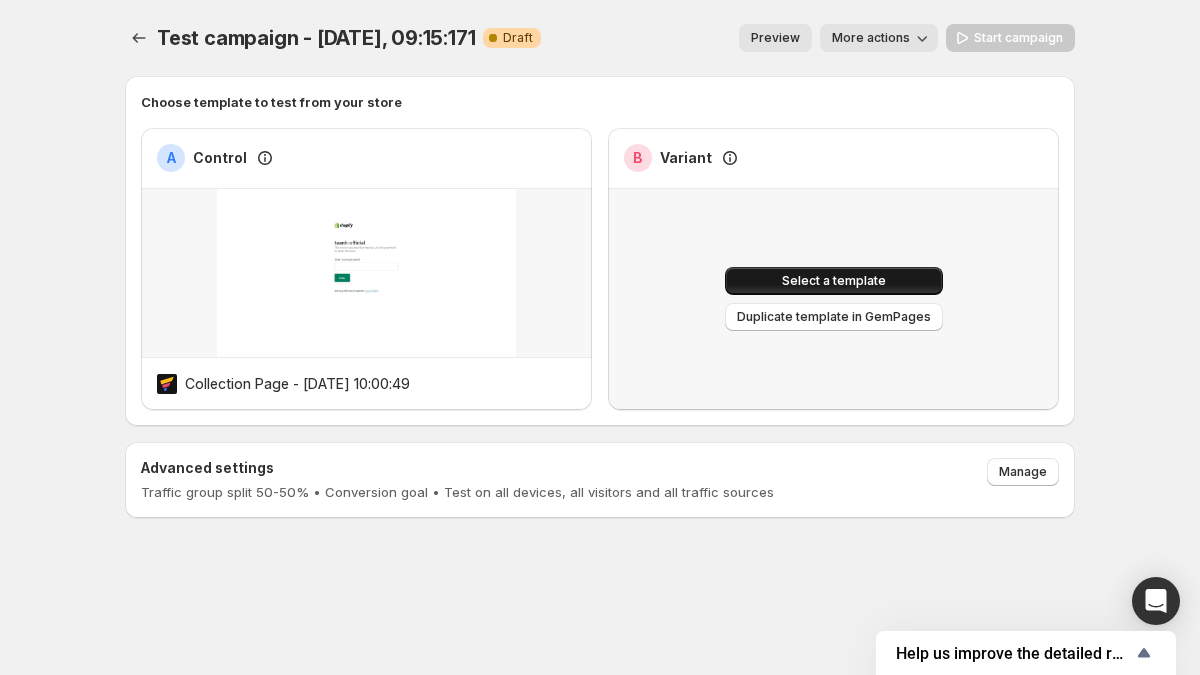 click on "Select a template" at bounding box center (834, 281) 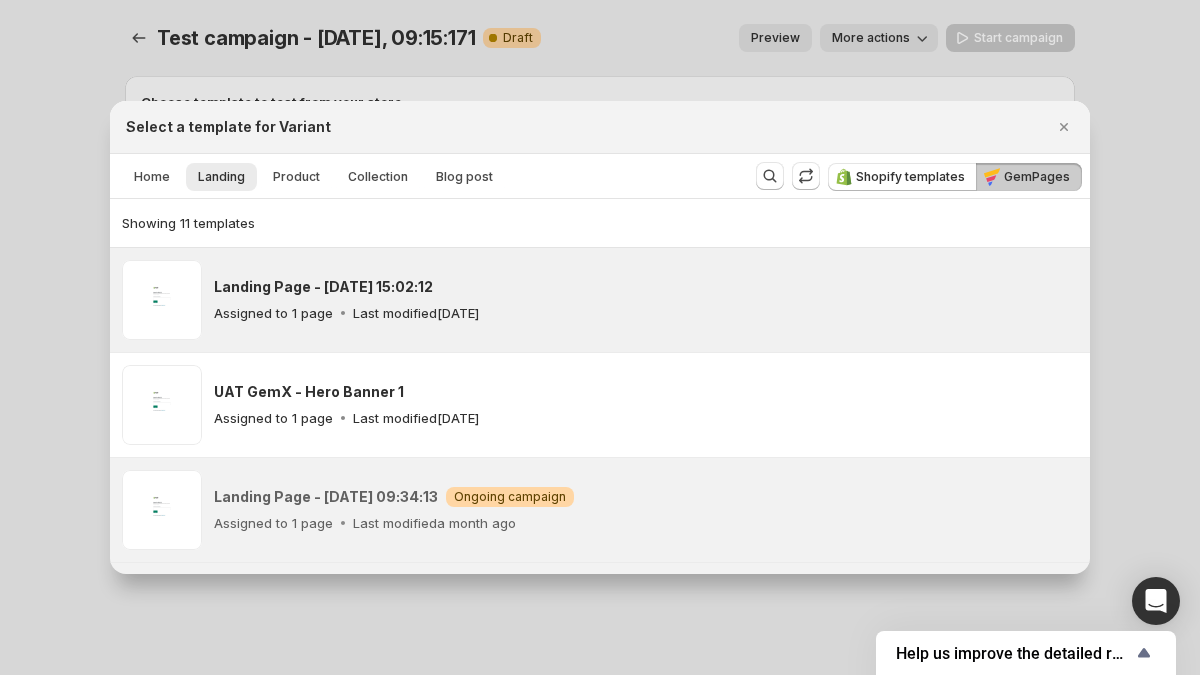 click on "Landing Page - [DATE] 15:02:12 Assigned to 1 page Last modified  [DATE]" at bounding box center [600, 300] 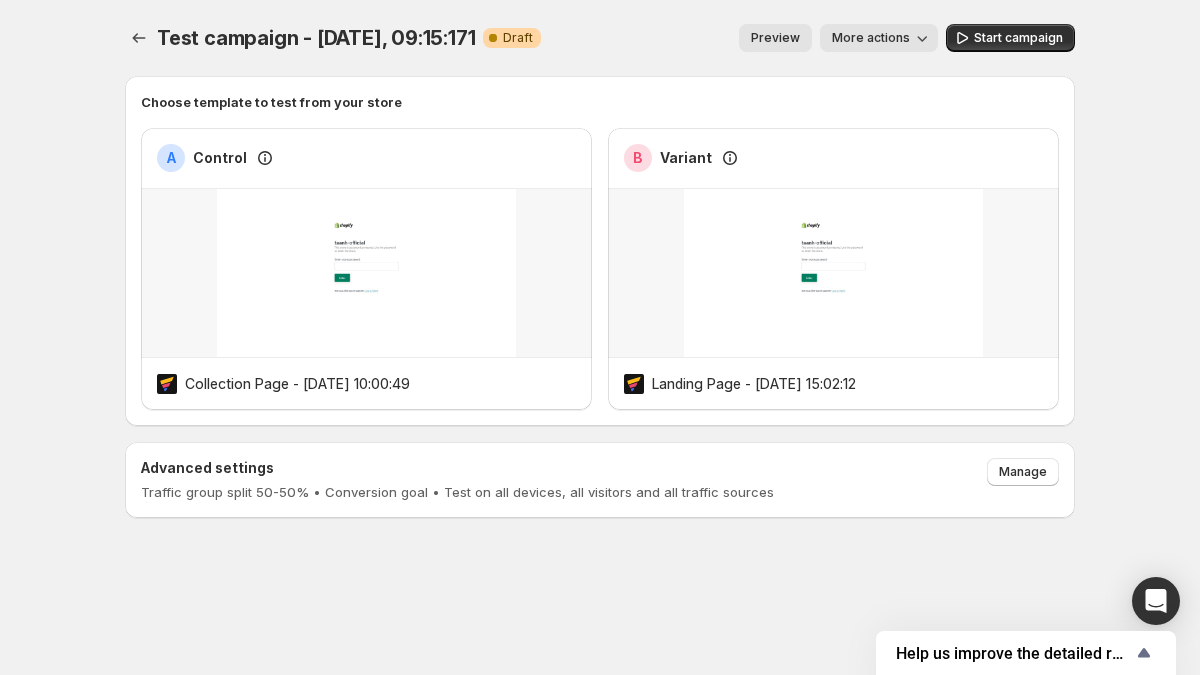 click on "More actions" at bounding box center (871, 38) 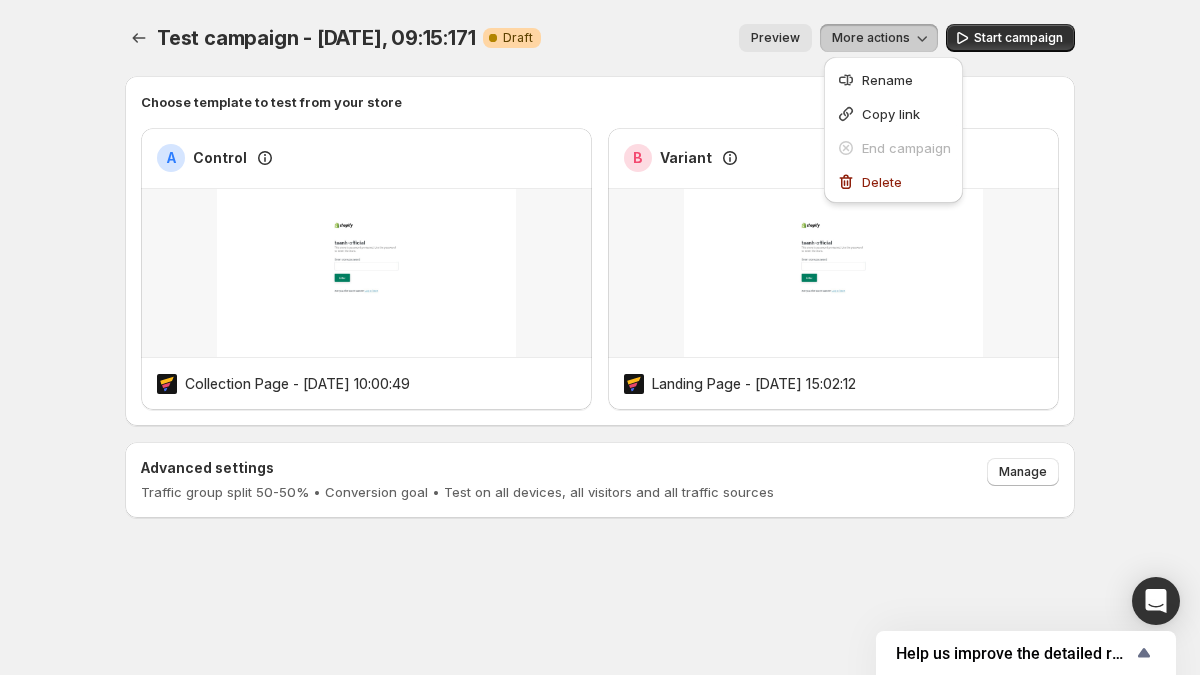 click on "More actions" at bounding box center [871, 38] 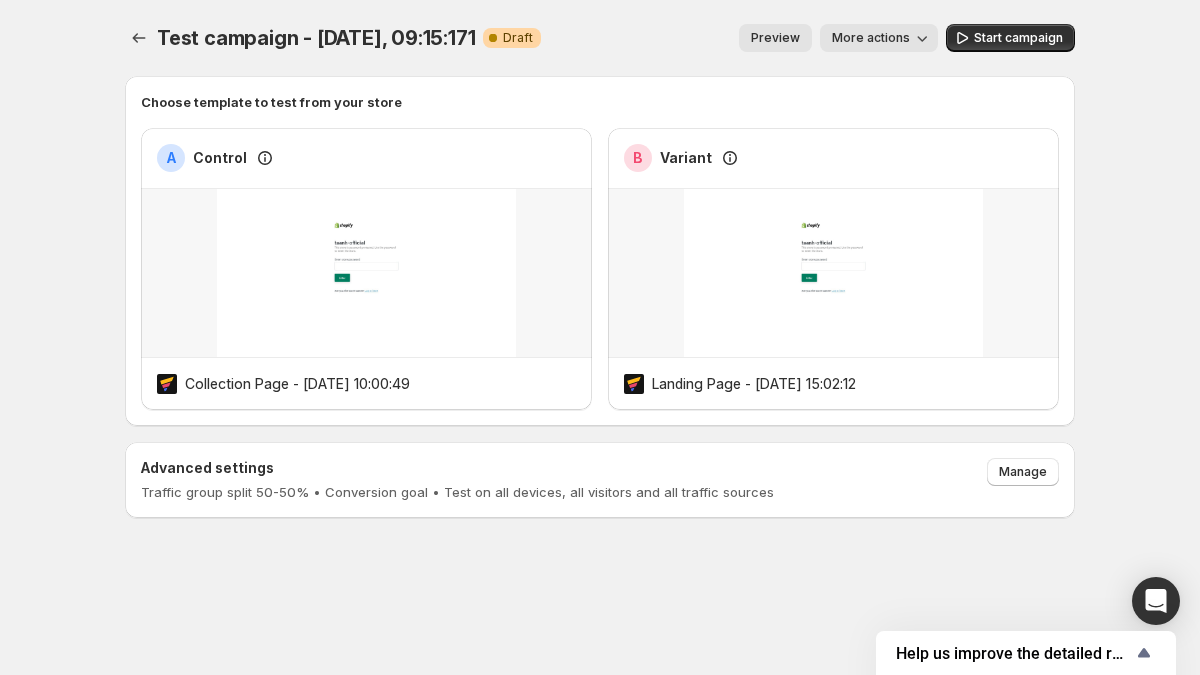 click on "More actions" at bounding box center [879, 38] 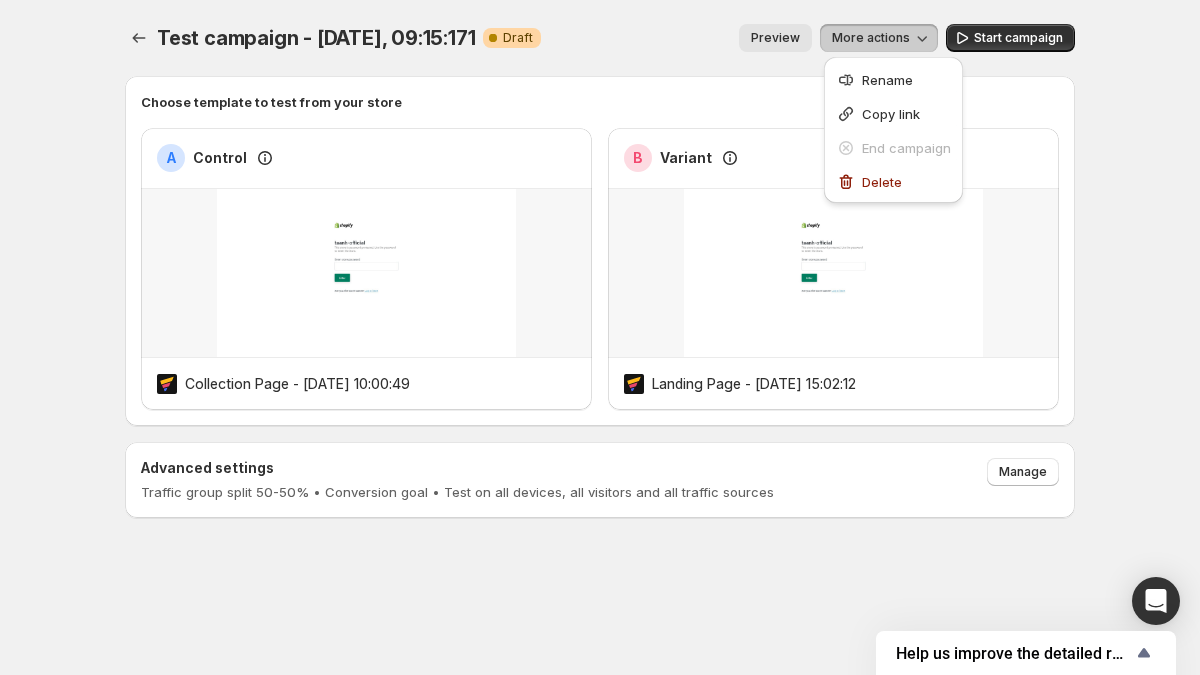 click on "More actions" at bounding box center [879, 38] 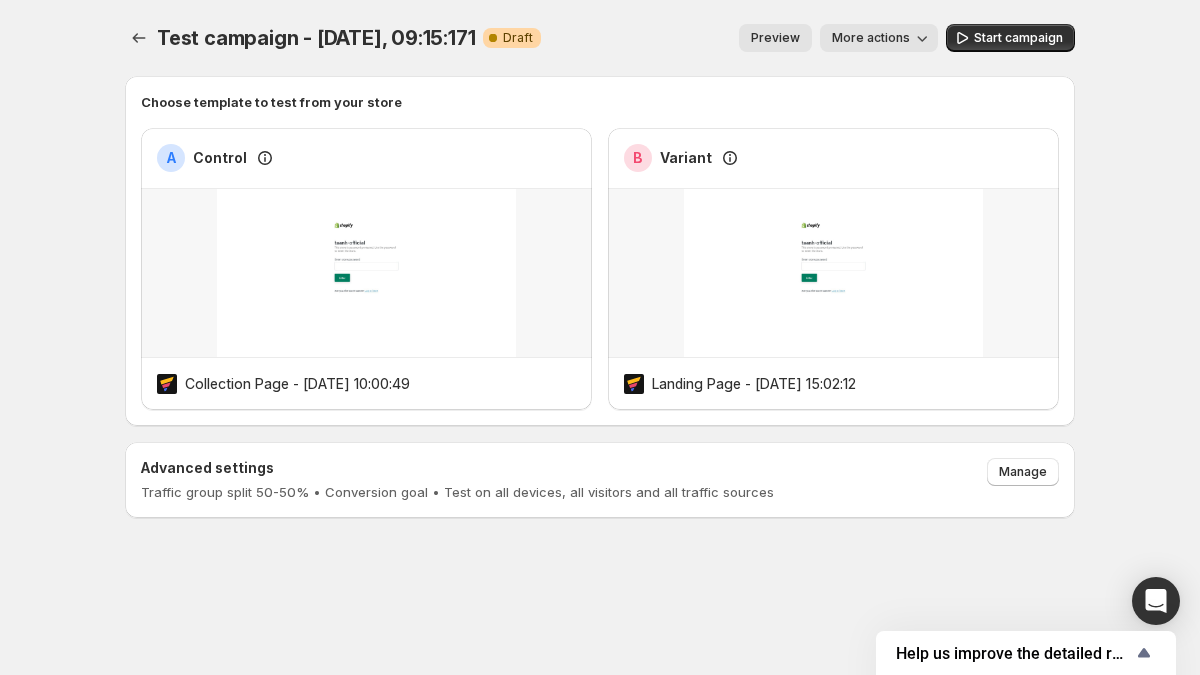 click on "More actions" at bounding box center (871, 38) 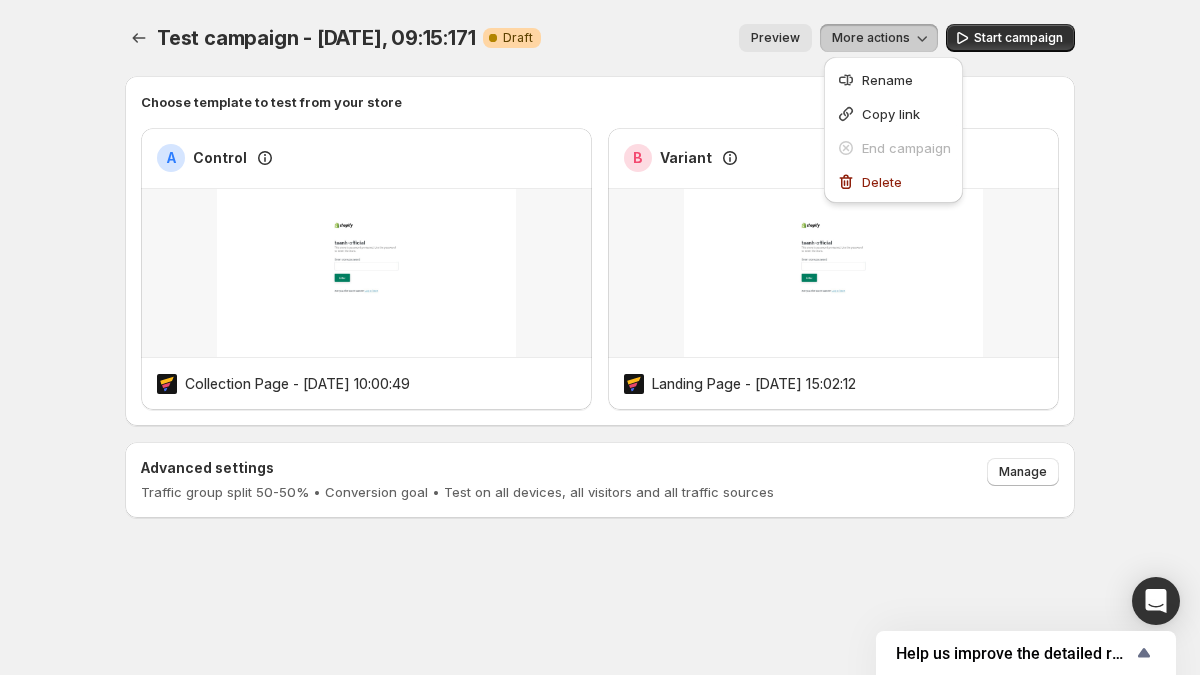 click on "Choose template to test from your store" at bounding box center [600, 102] 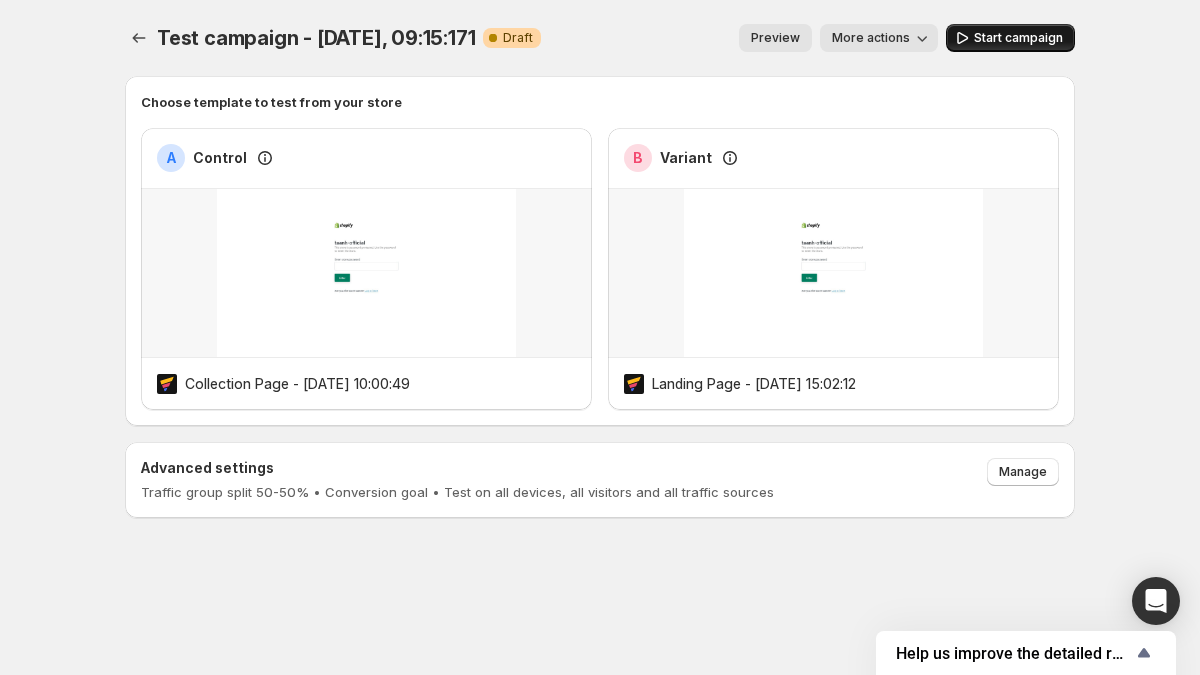 click on "Start campaign" at bounding box center [1018, 38] 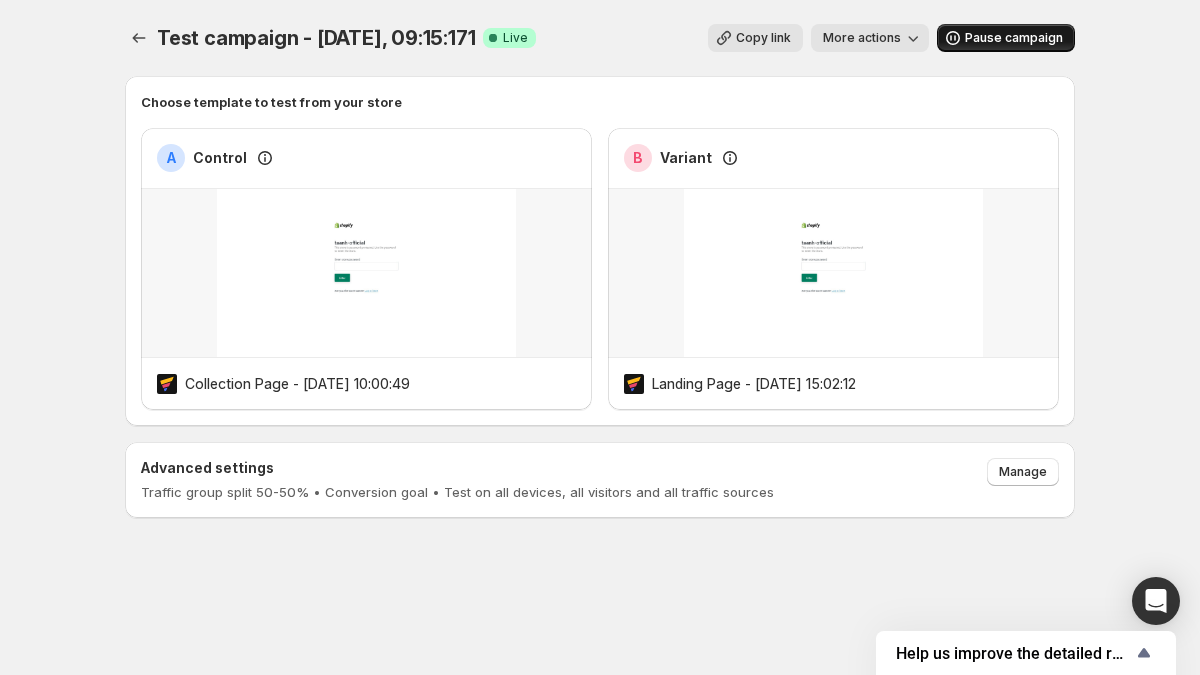 click on "Pause campaign" at bounding box center (1014, 38) 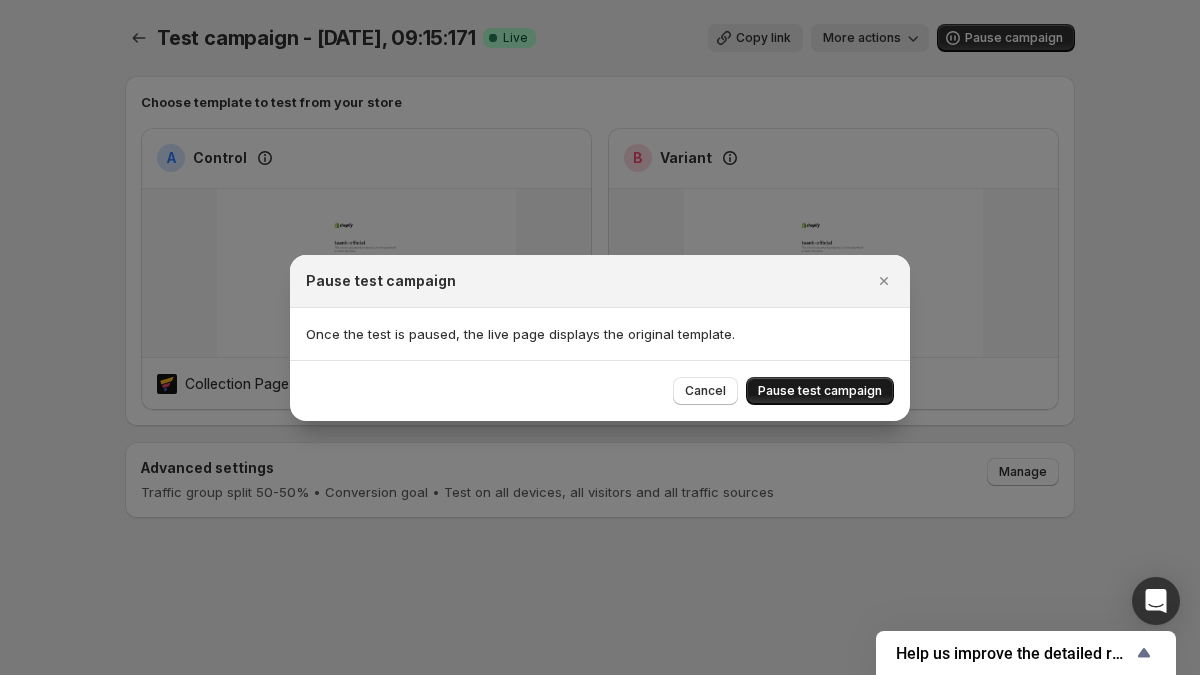 click on "Pause test campaign" at bounding box center (820, 391) 